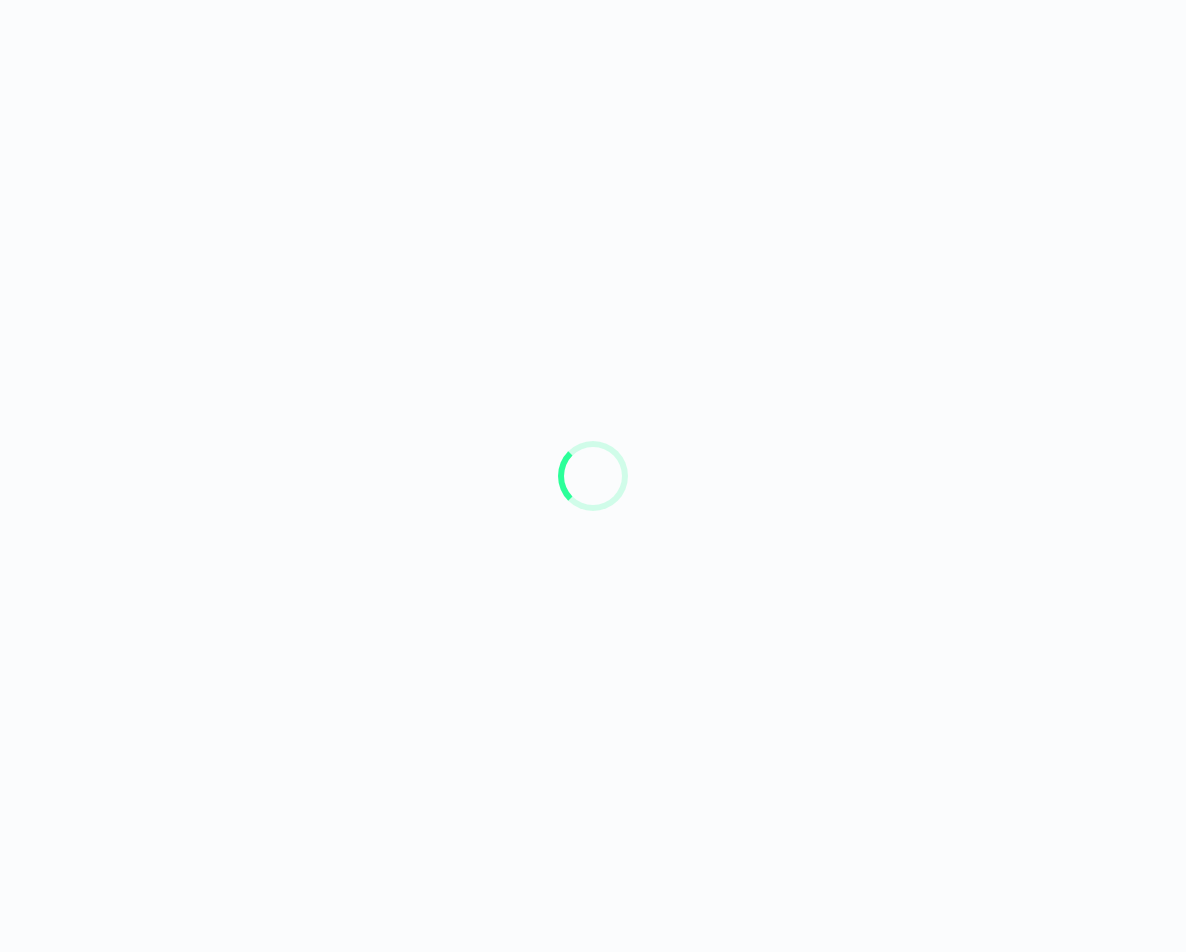 scroll, scrollTop: 0, scrollLeft: 0, axis: both 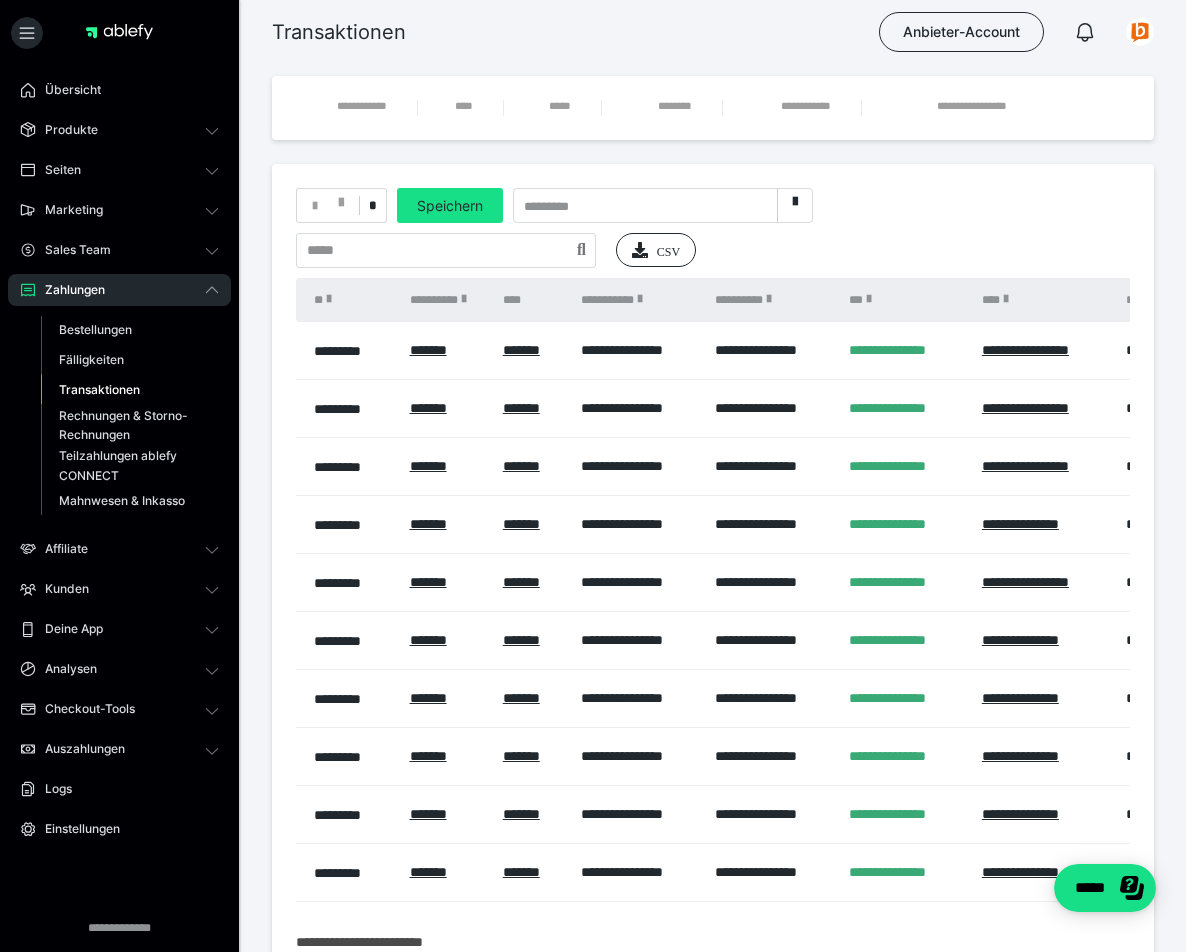 click on "**********" at bounding box center (713, 595) 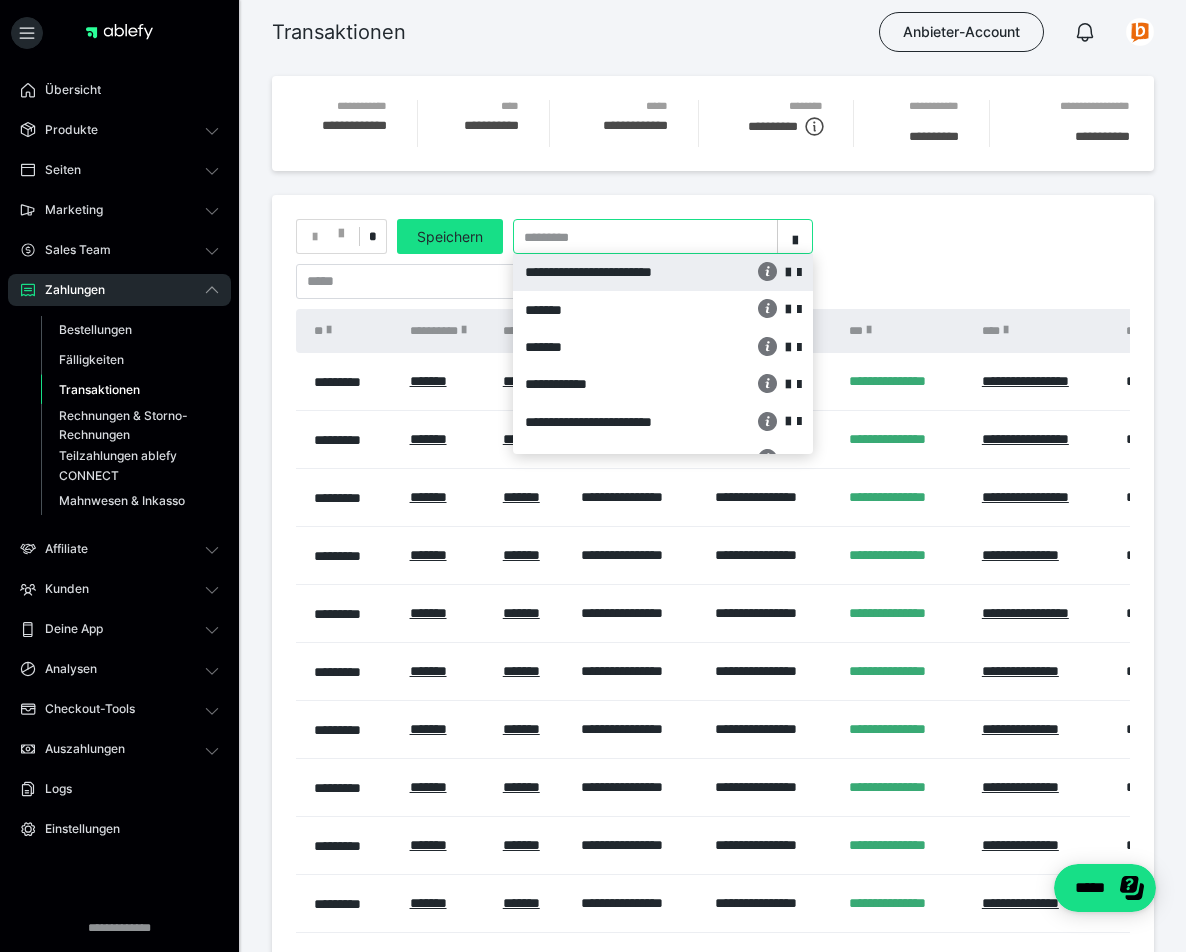 click on "*********" at bounding box center (548, 238) 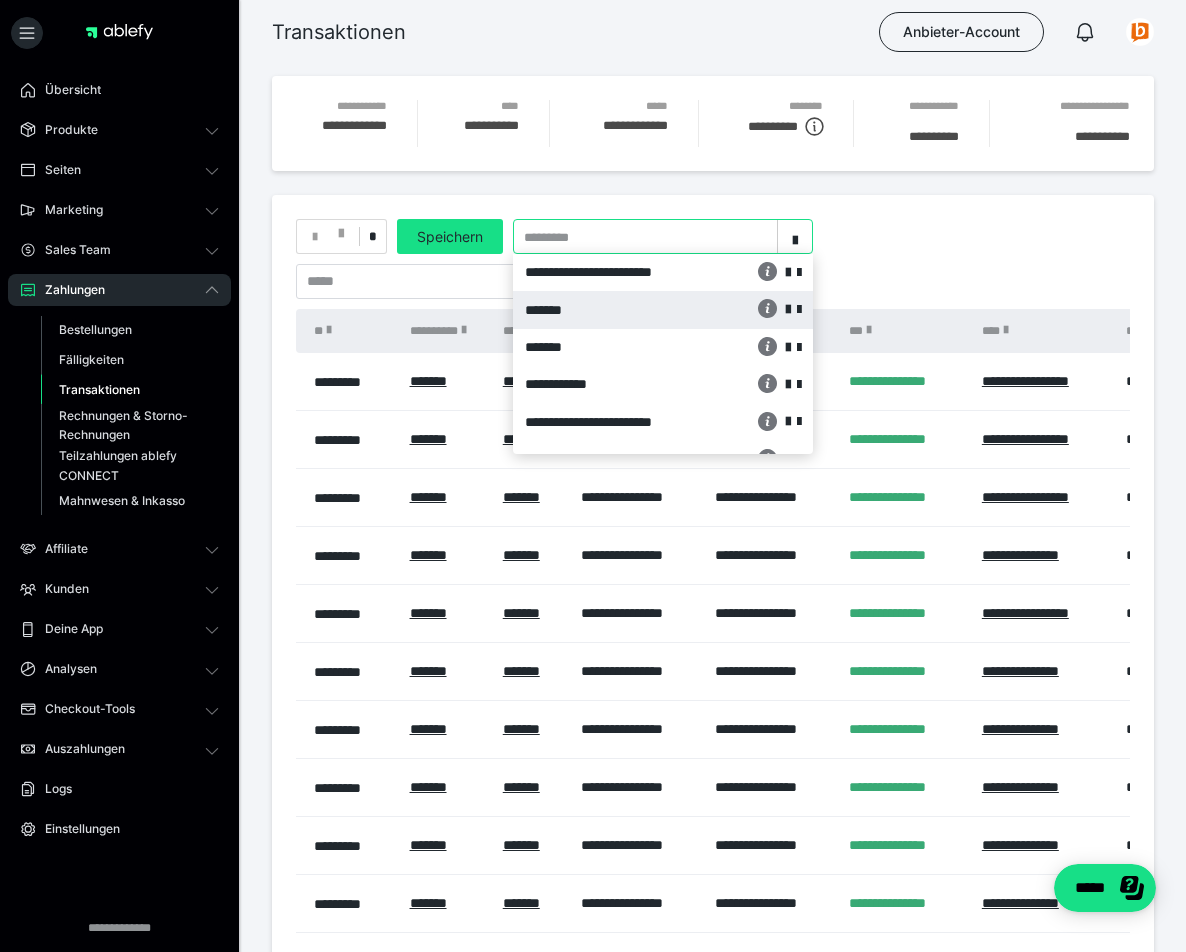 click on "*******" at bounding box center (609, 310) 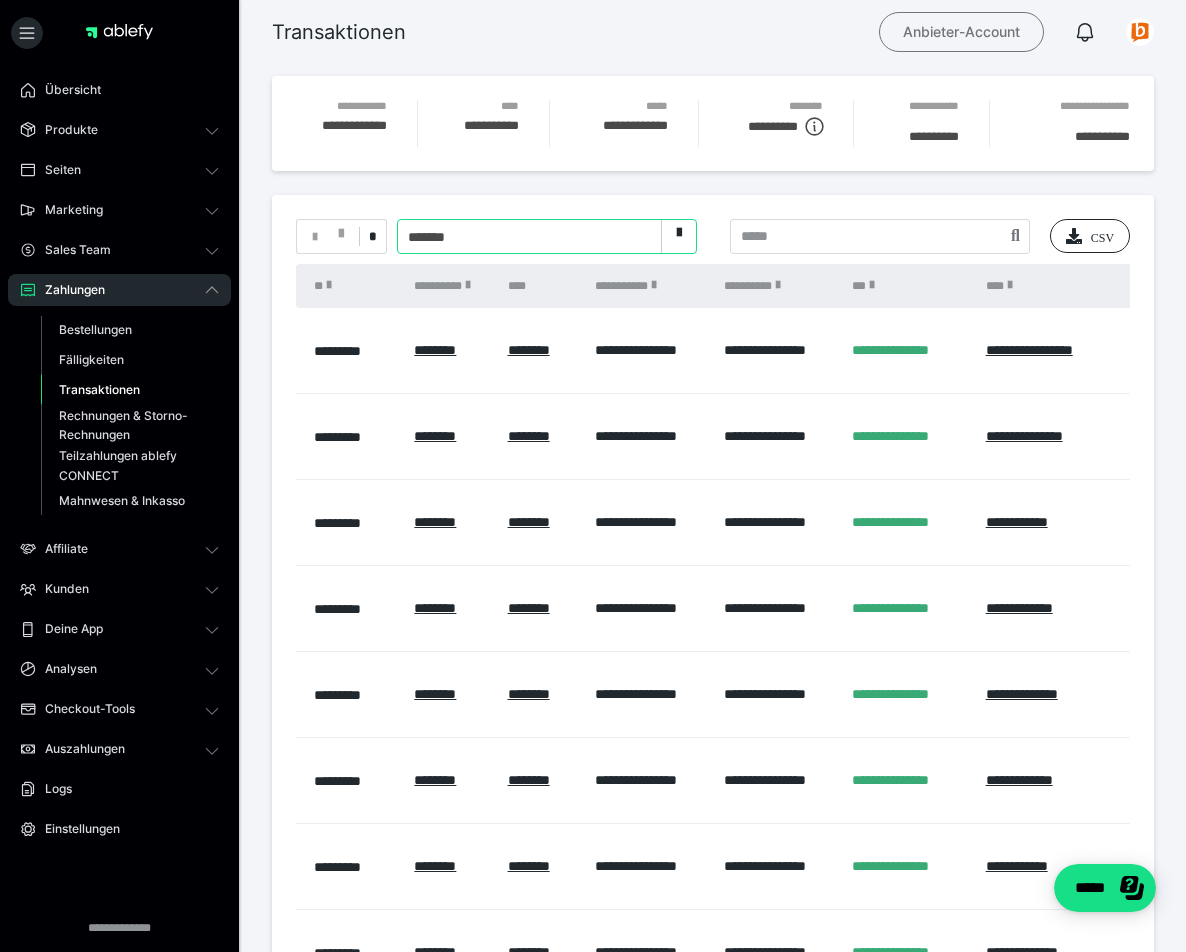 scroll, scrollTop: 0, scrollLeft: 0, axis: both 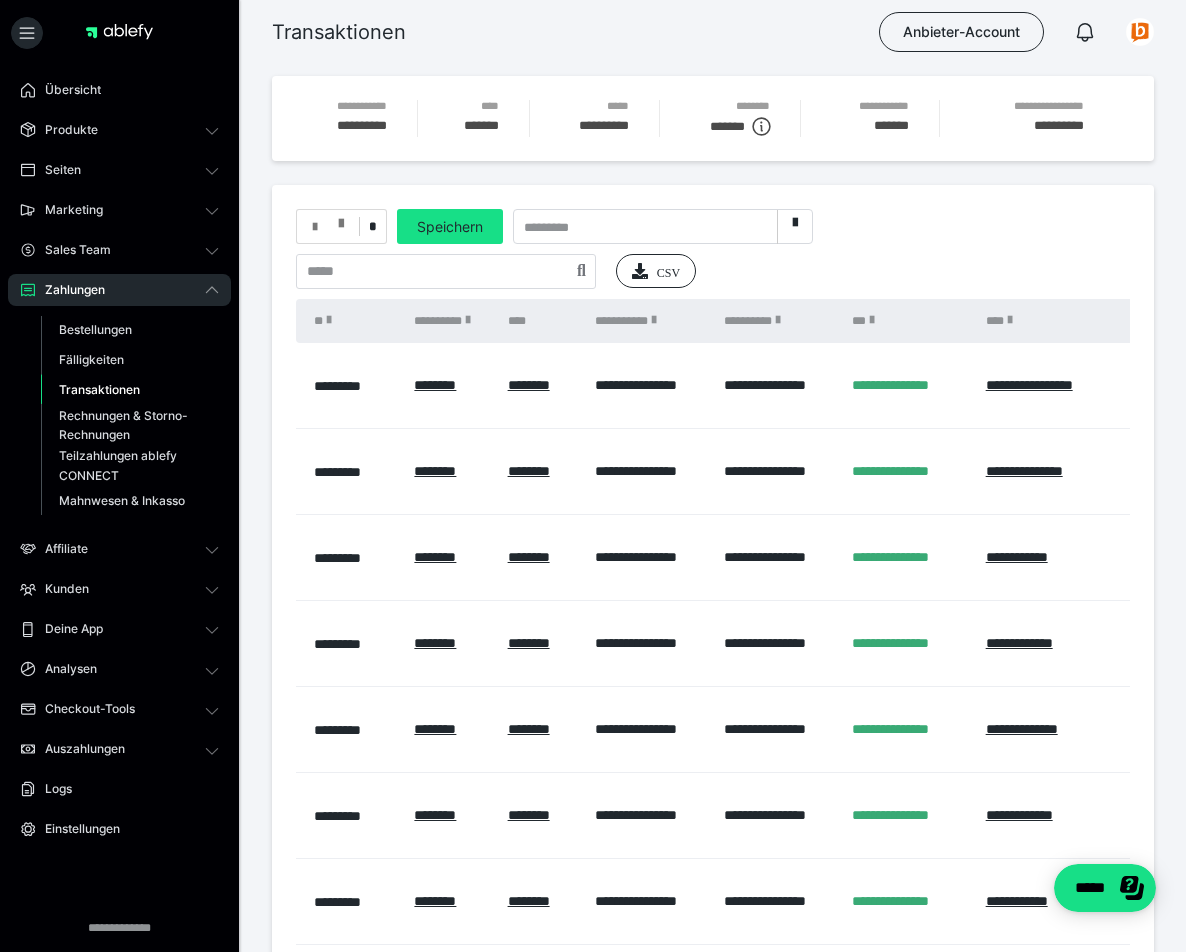 click at bounding box center (341, 219) 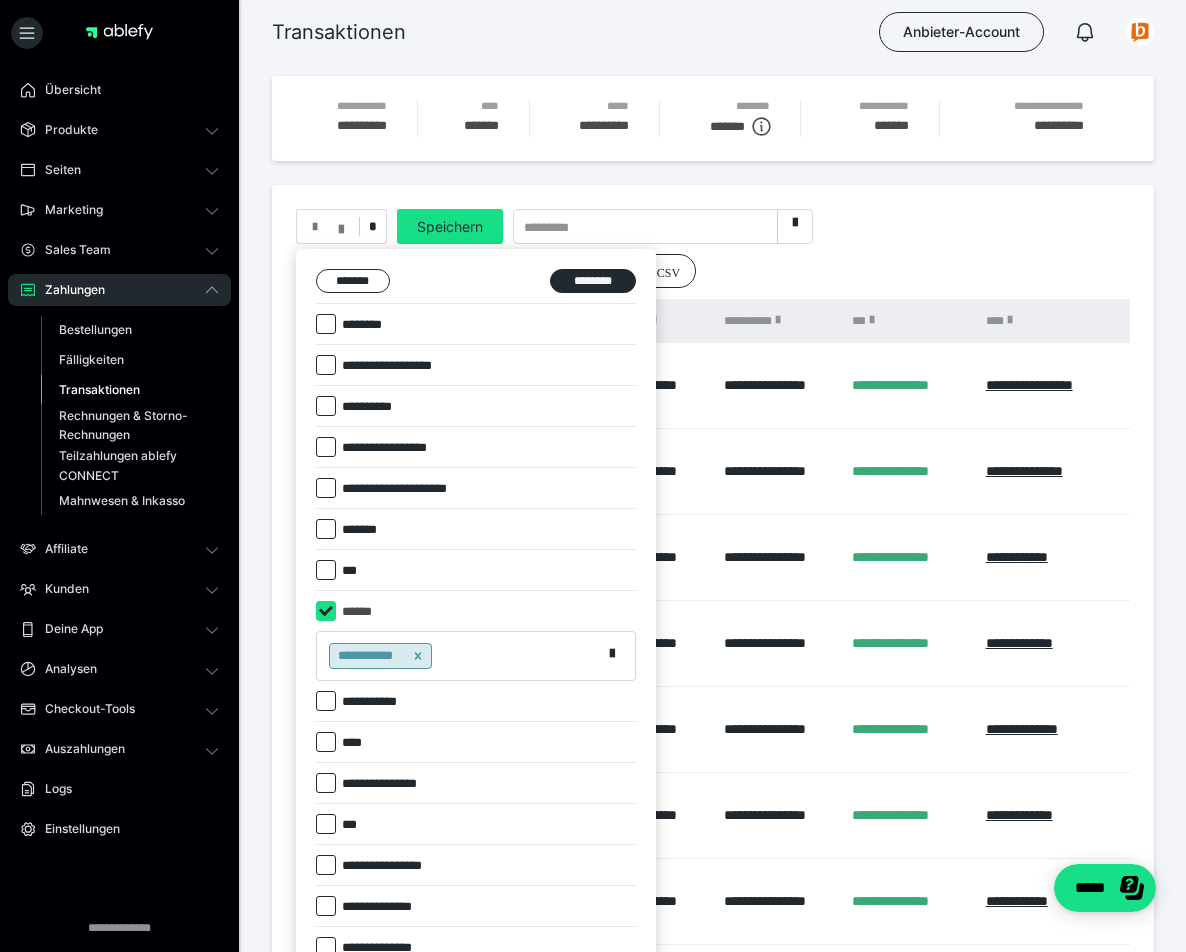 scroll, scrollTop: 0, scrollLeft: 0, axis: both 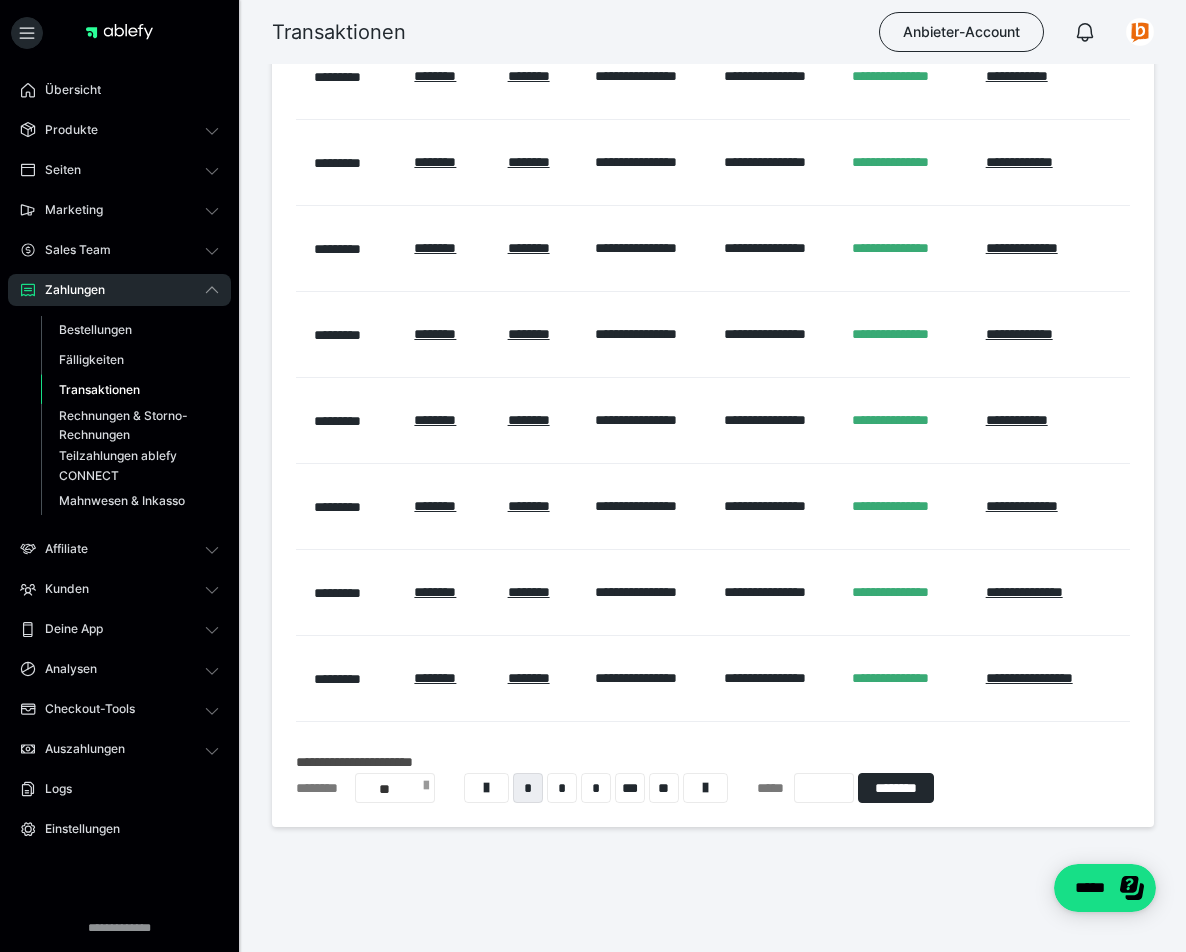 click on "**" at bounding box center [395, 788] 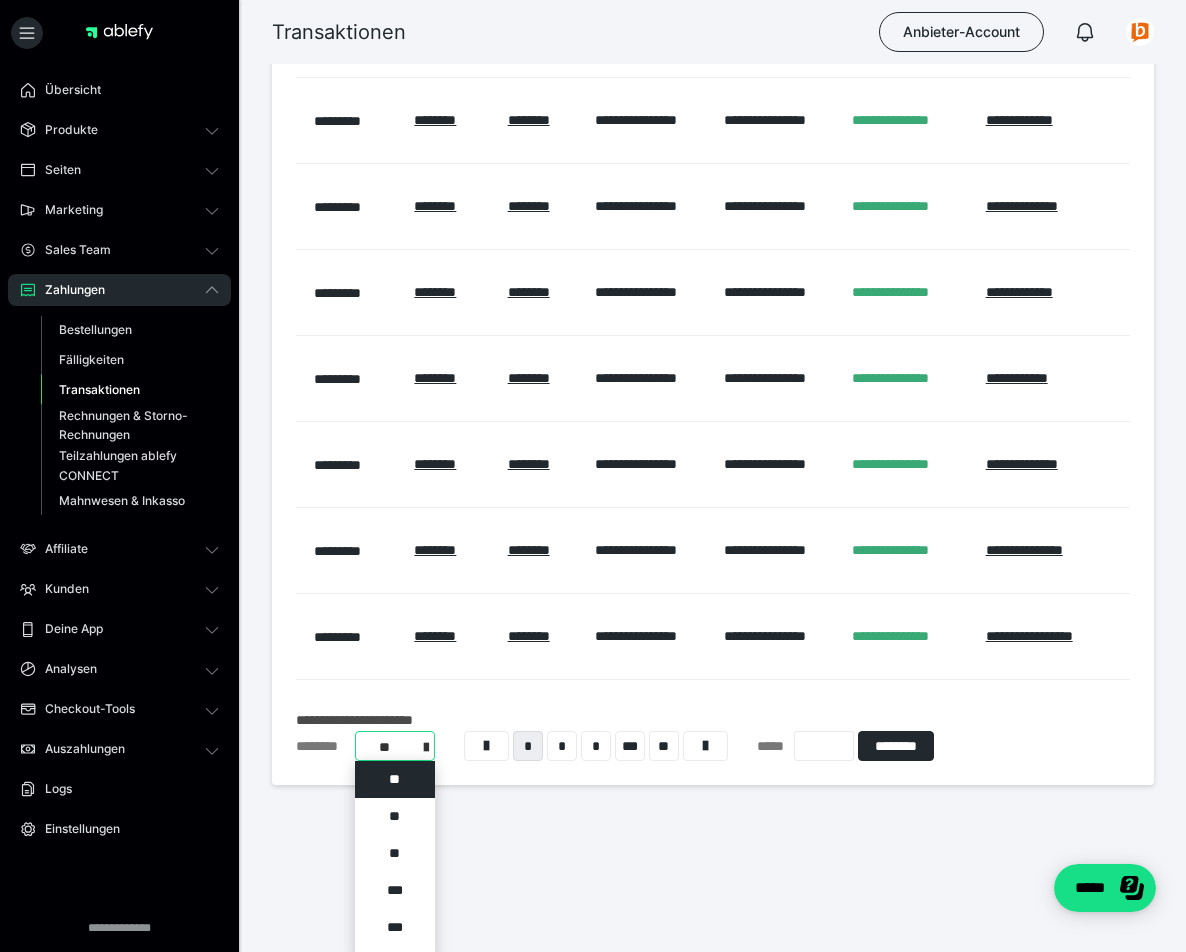 scroll, scrollTop: 532, scrollLeft: 0, axis: vertical 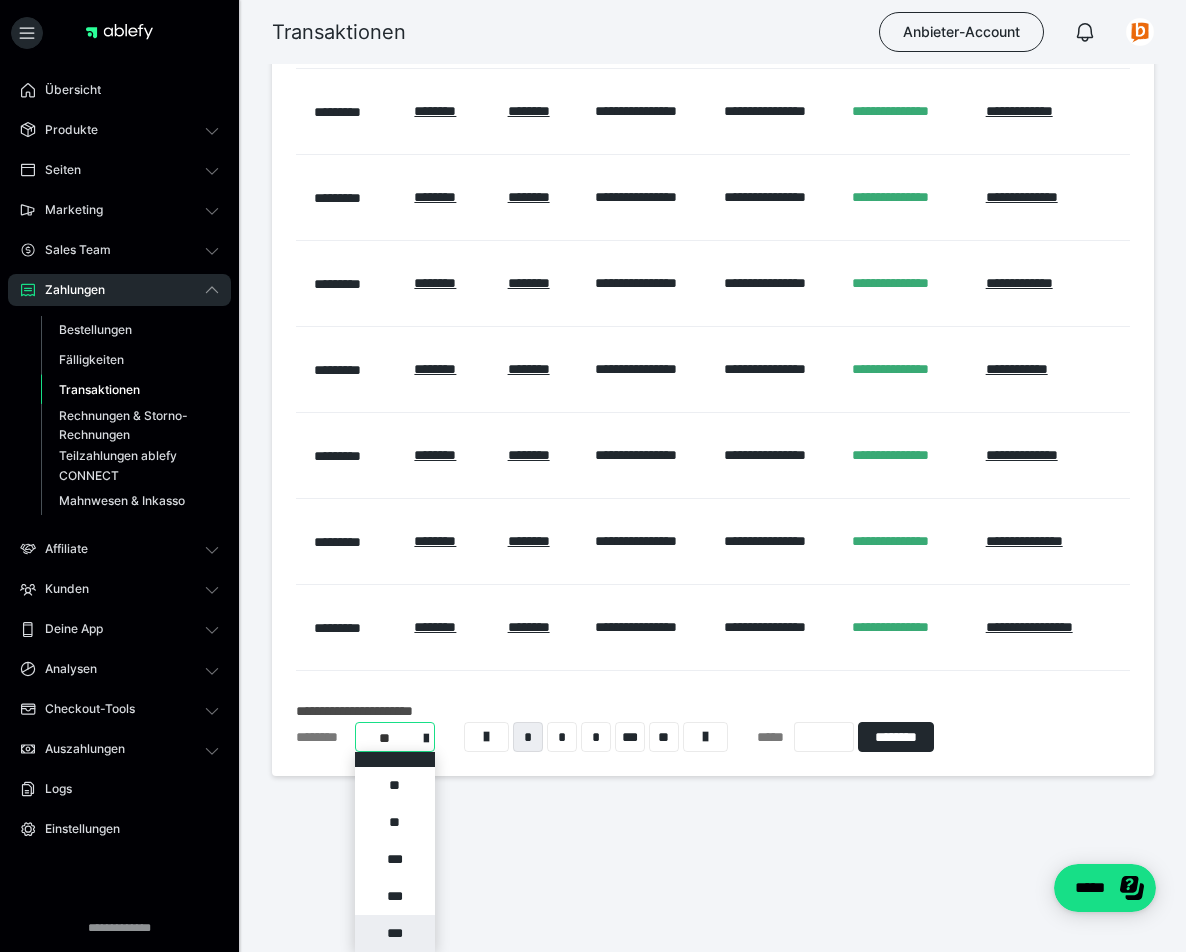 click on "***" at bounding box center [395, 933] 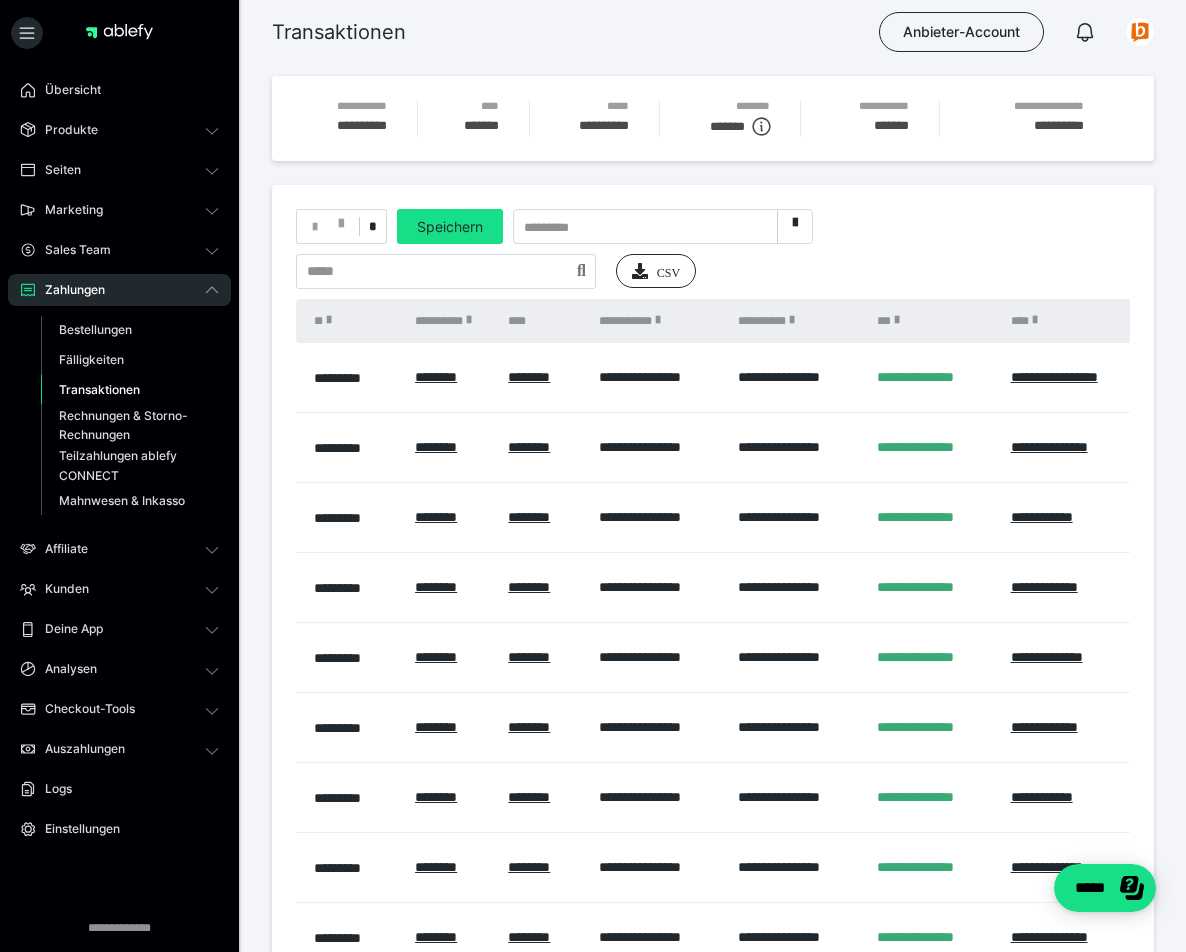 scroll, scrollTop: 0, scrollLeft: 0, axis: both 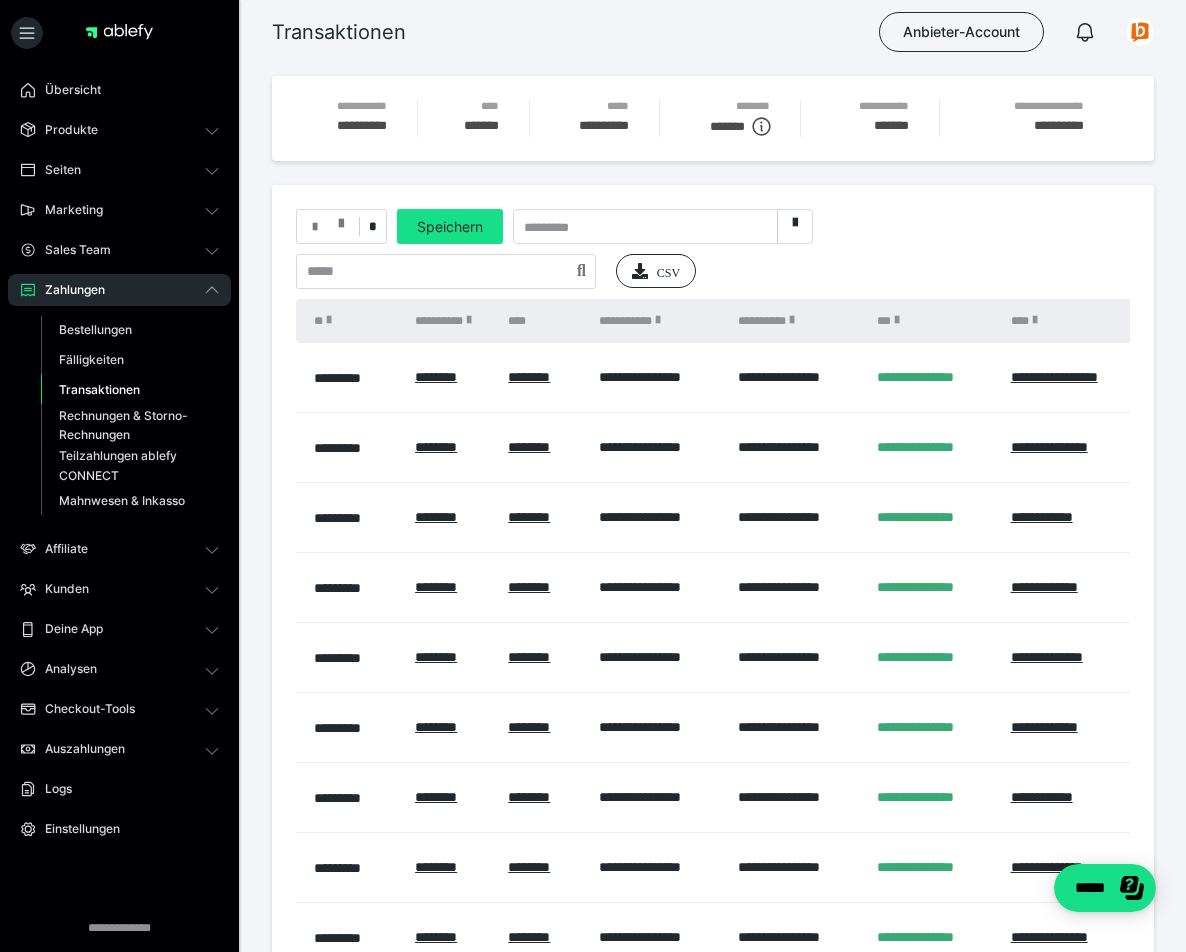 click at bounding box center [341, 219] 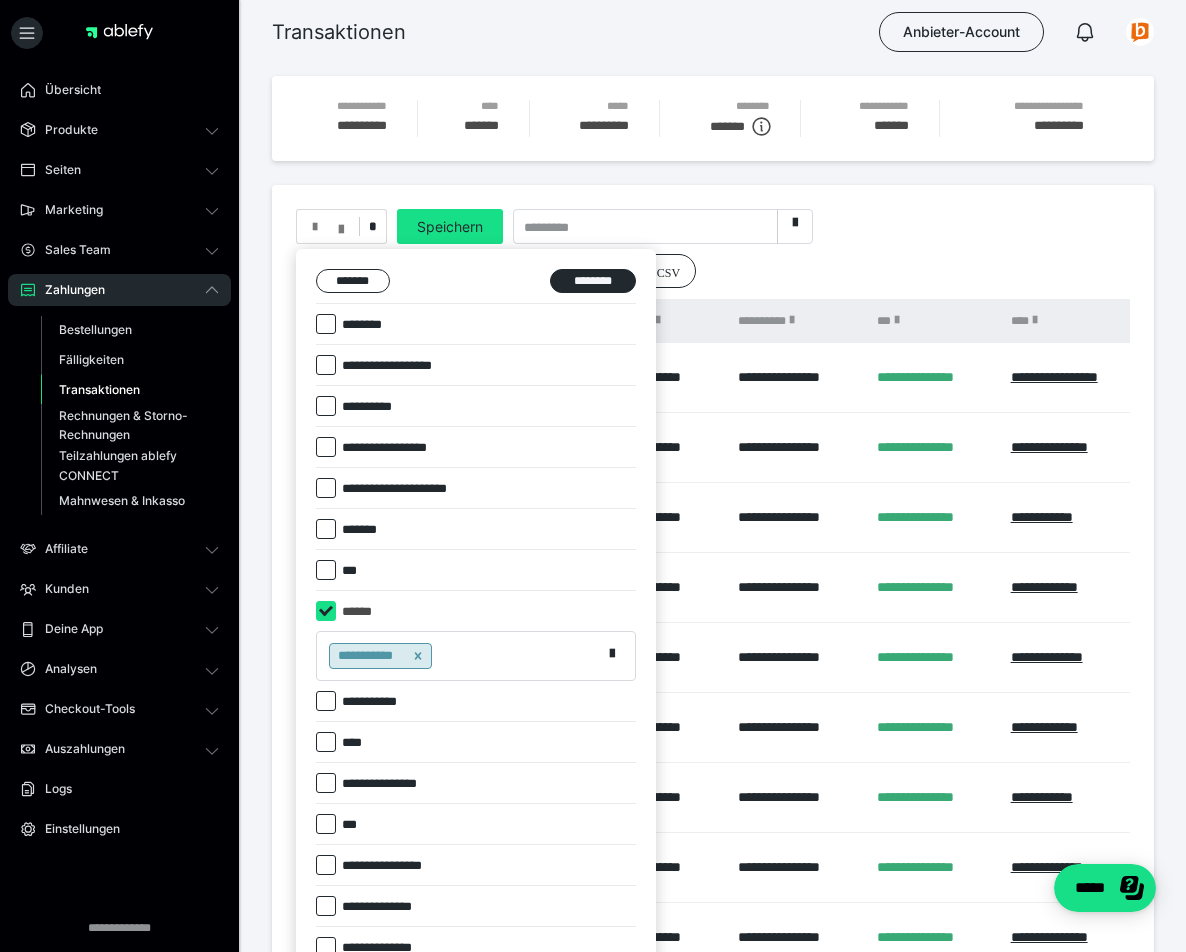 scroll, scrollTop: 0, scrollLeft: 0, axis: both 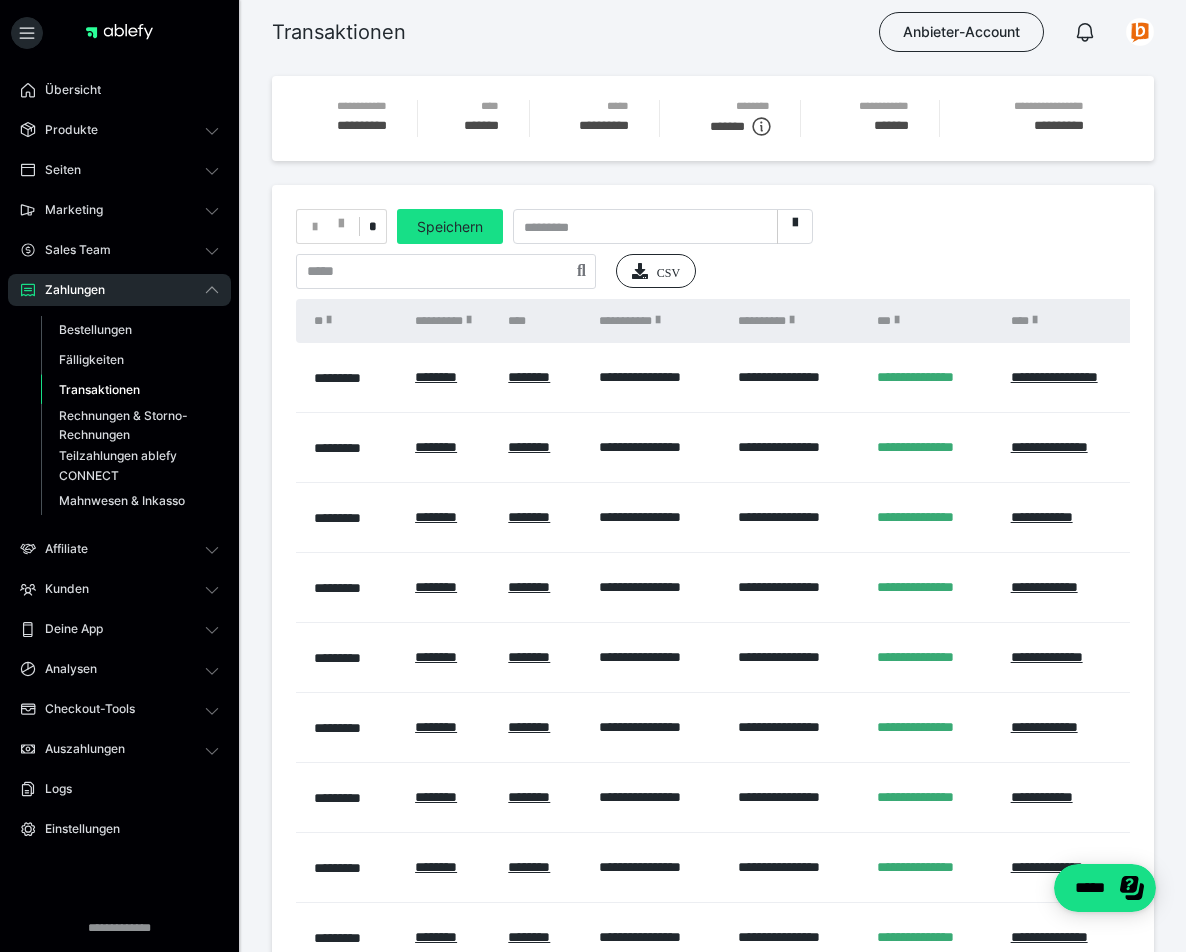 click at bounding box center [341, 219] 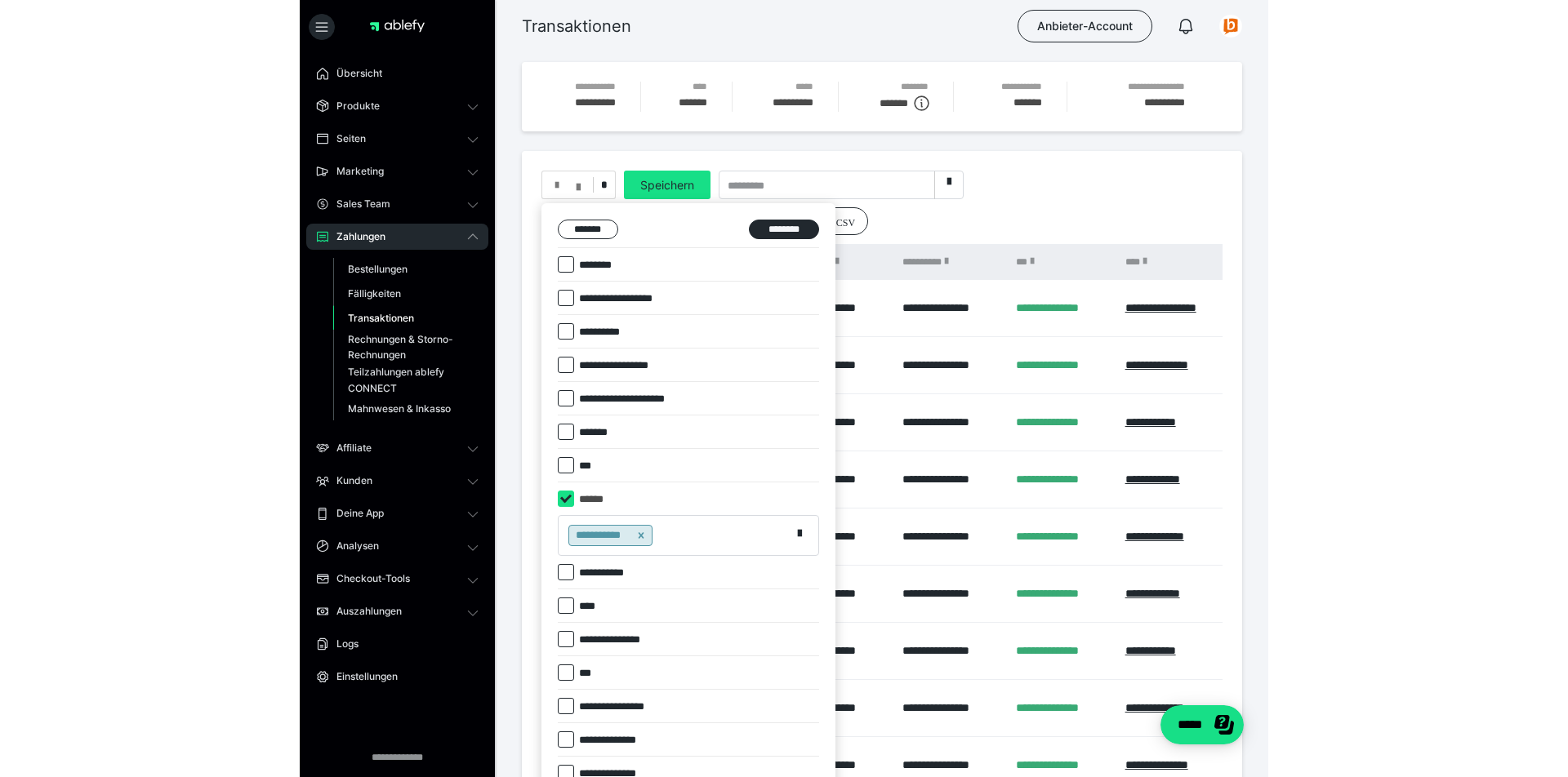 scroll, scrollTop: 0, scrollLeft: 0, axis: both 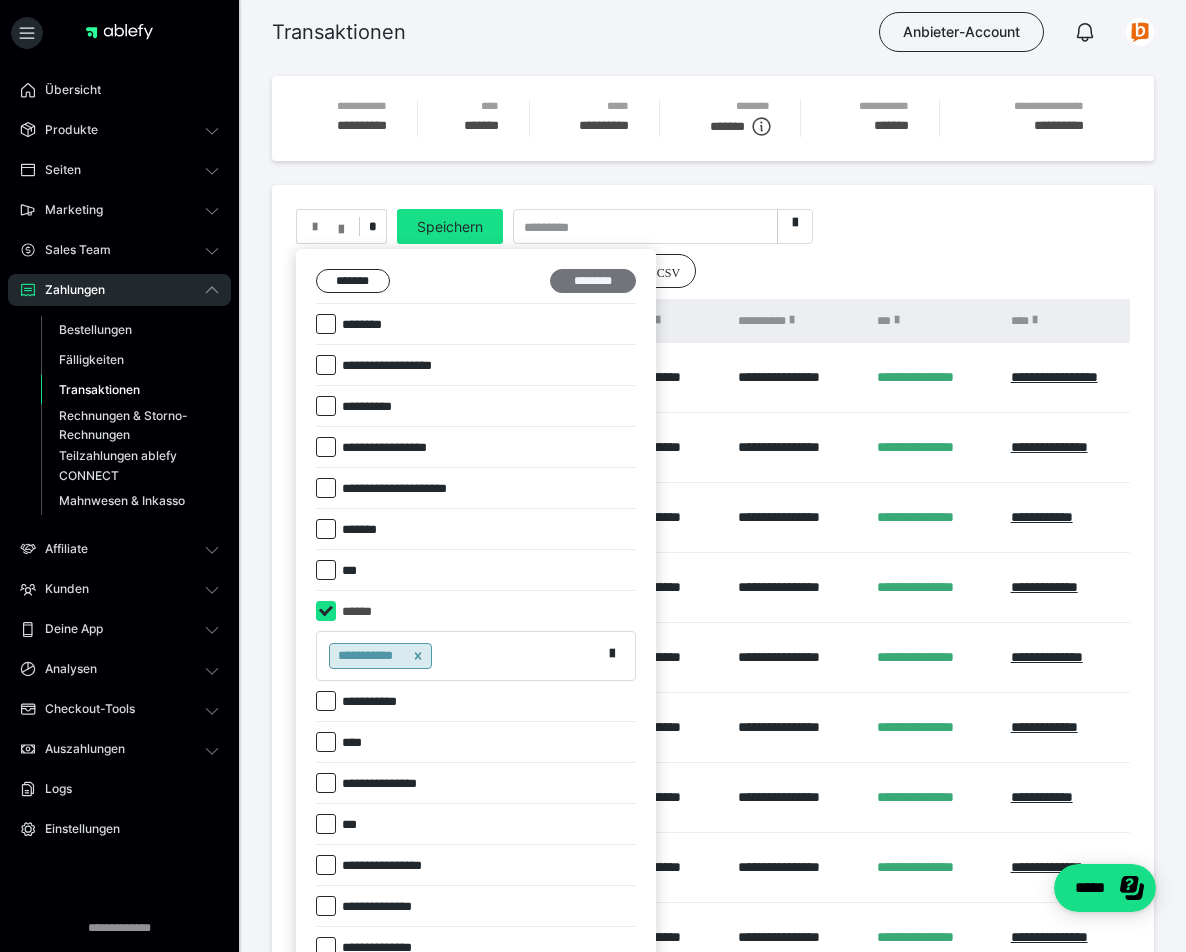 click on "********" at bounding box center (593, 281) 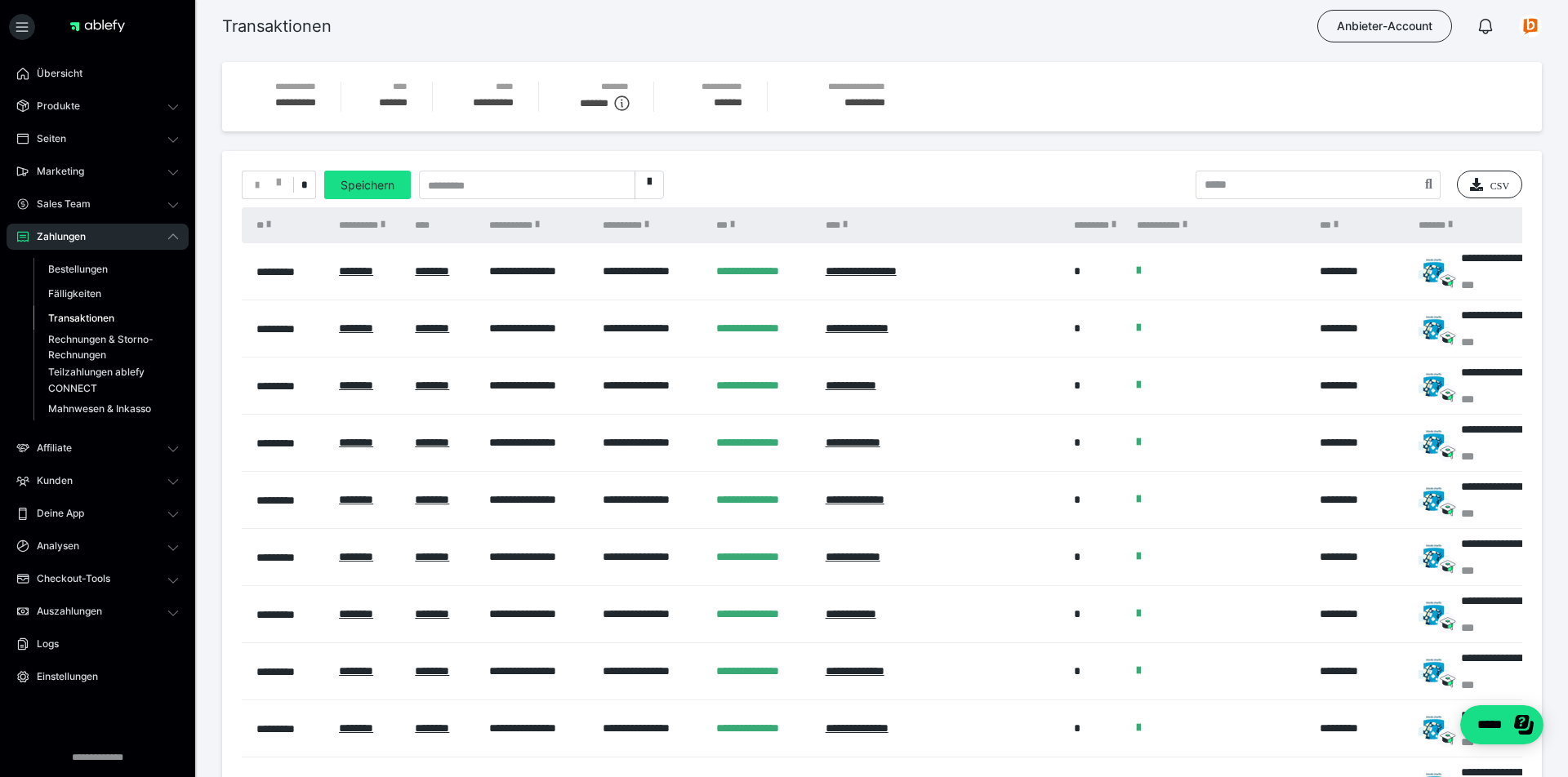 scroll, scrollTop: 0, scrollLeft: 0, axis: both 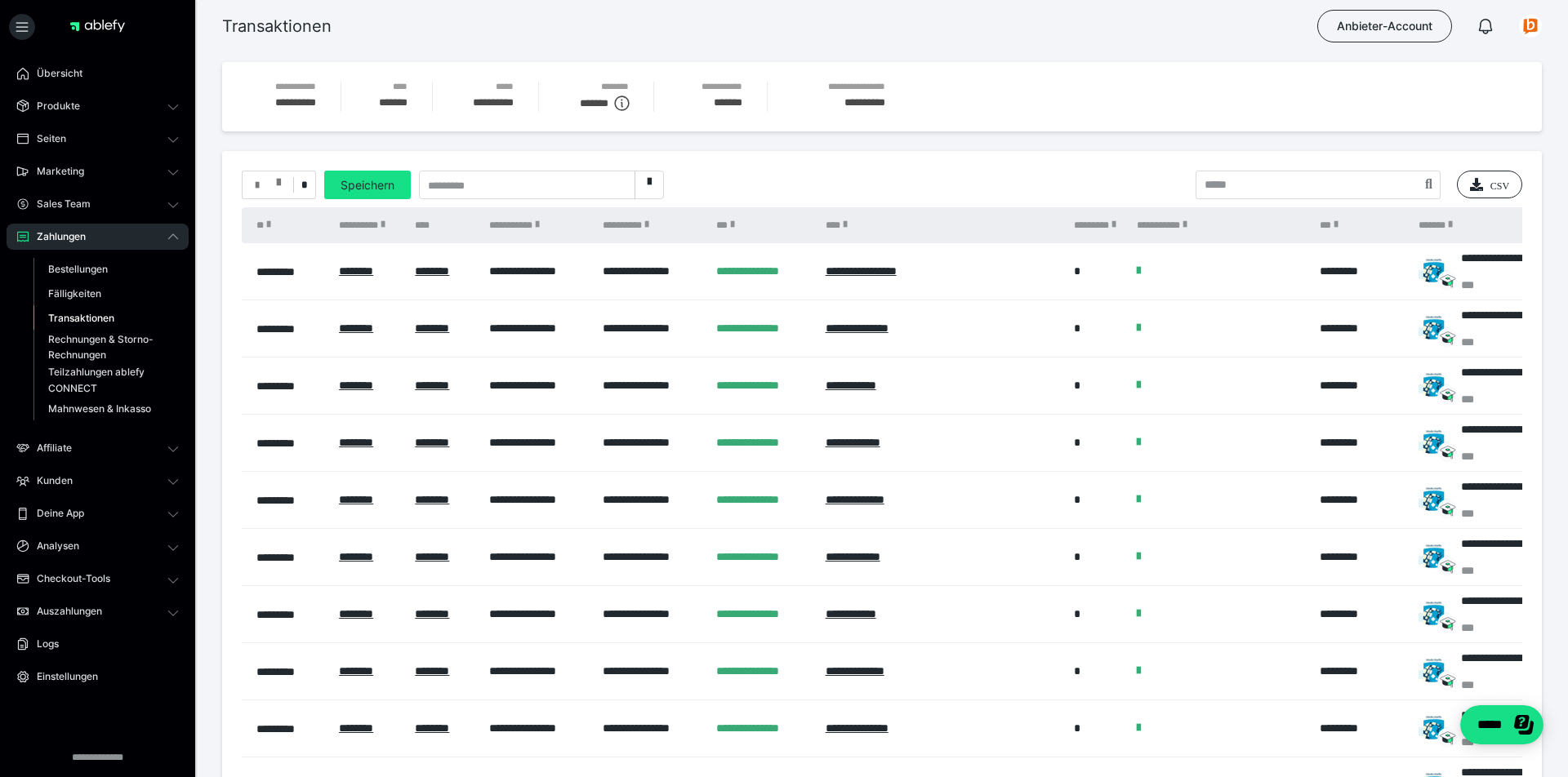 click at bounding box center [268, 185] 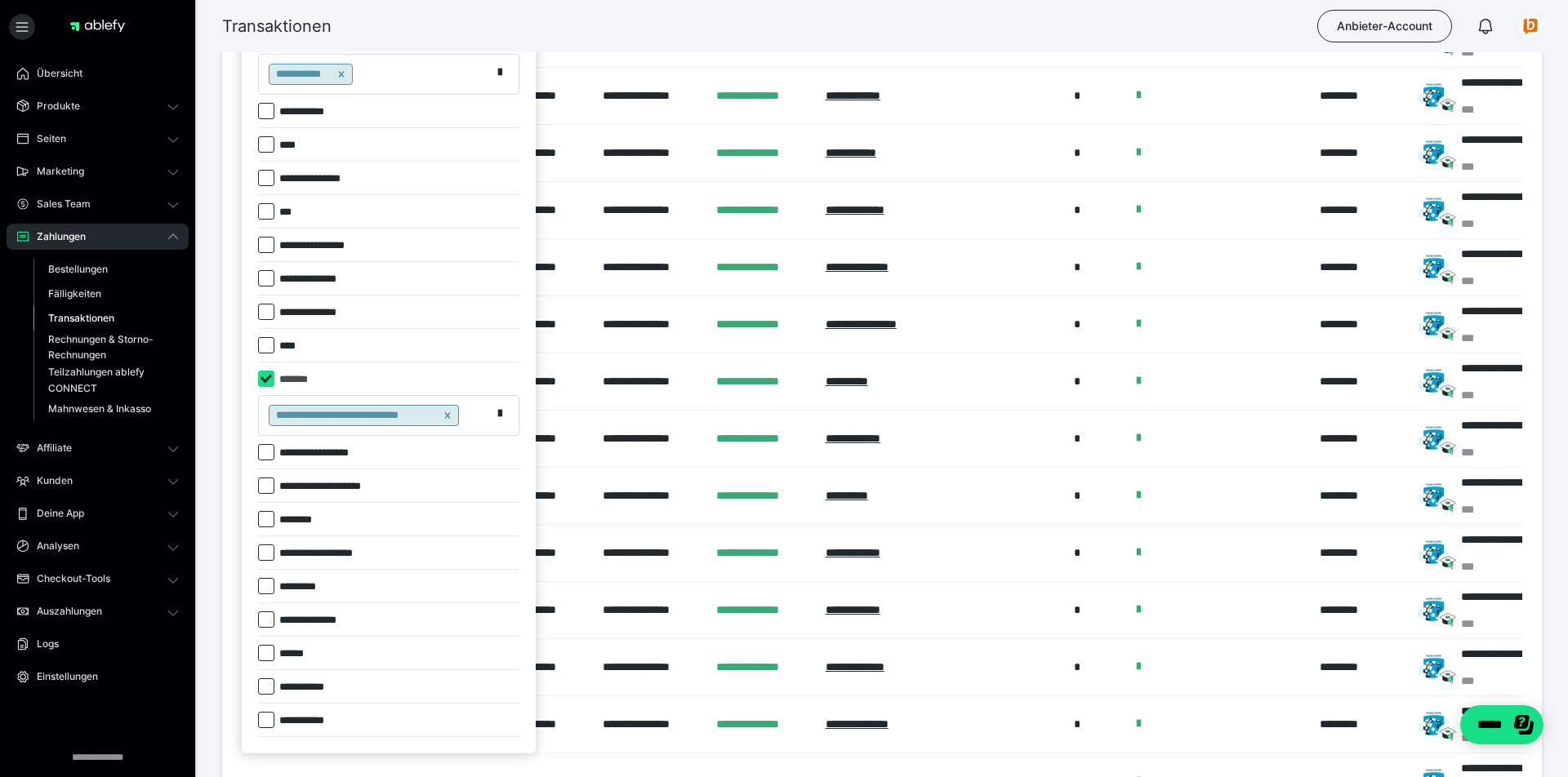 scroll, scrollTop: 459, scrollLeft: 0, axis: vertical 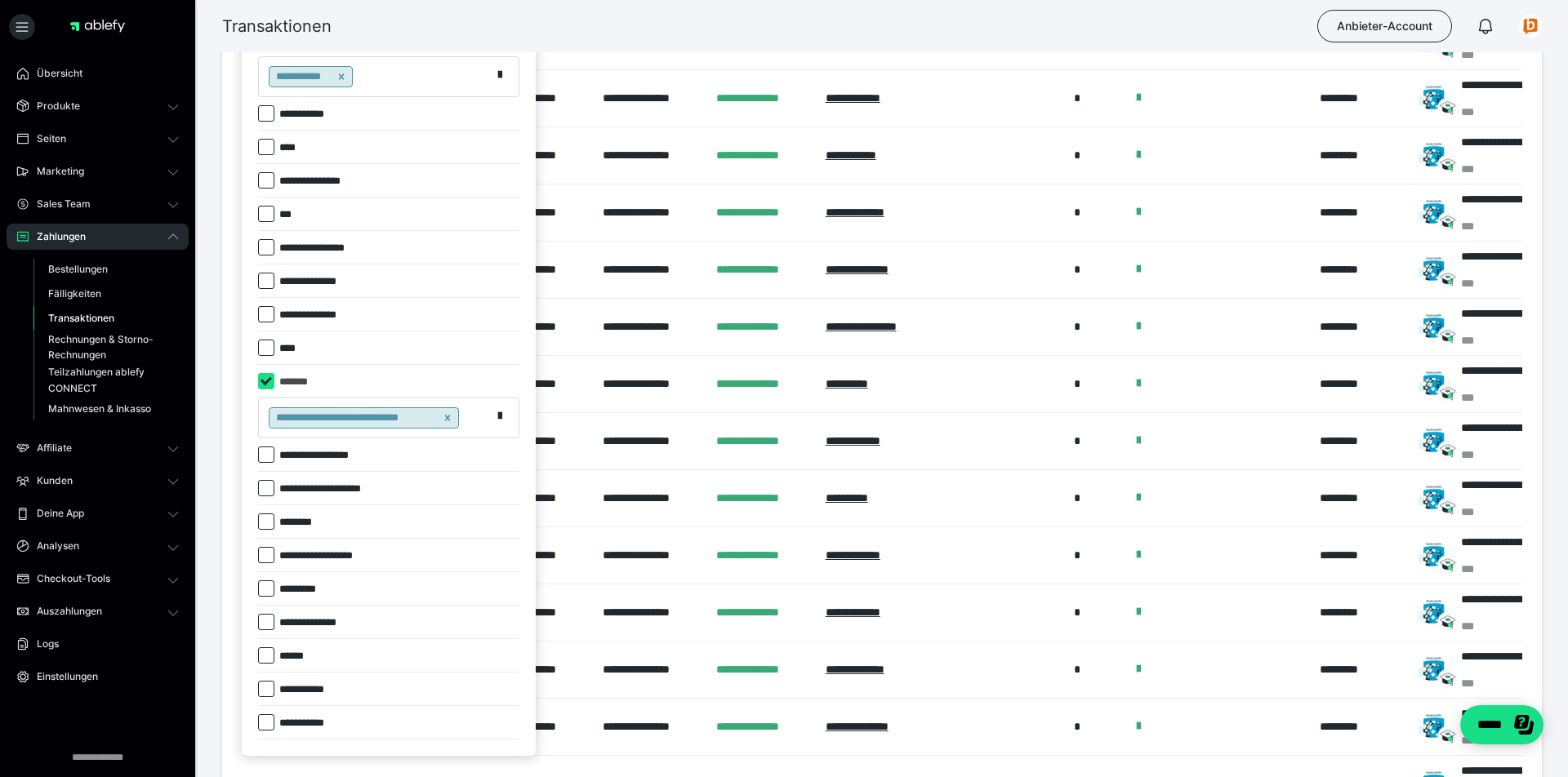 click at bounding box center [784, 388] 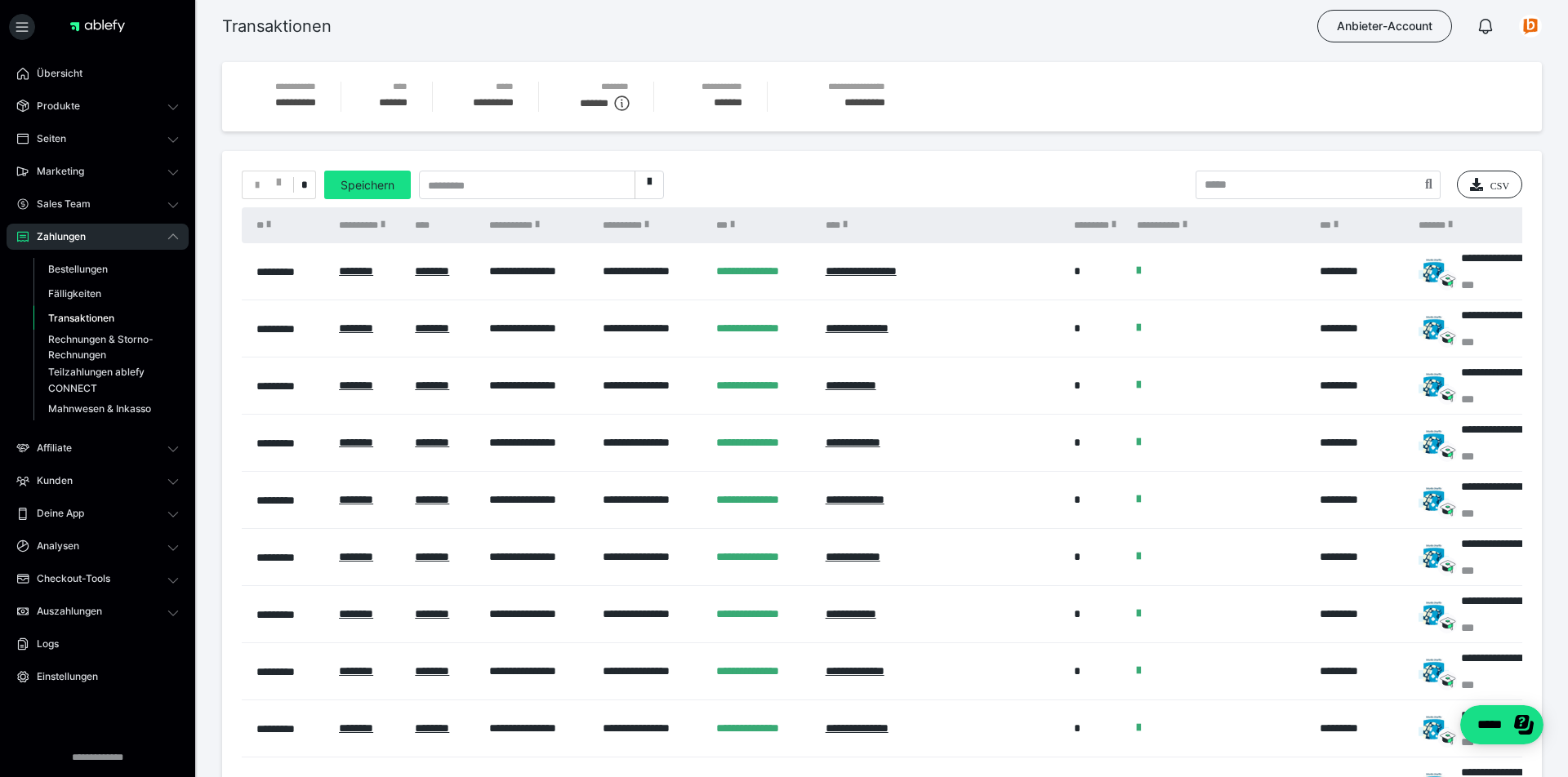 scroll, scrollTop: 0, scrollLeft: 0, axis: both 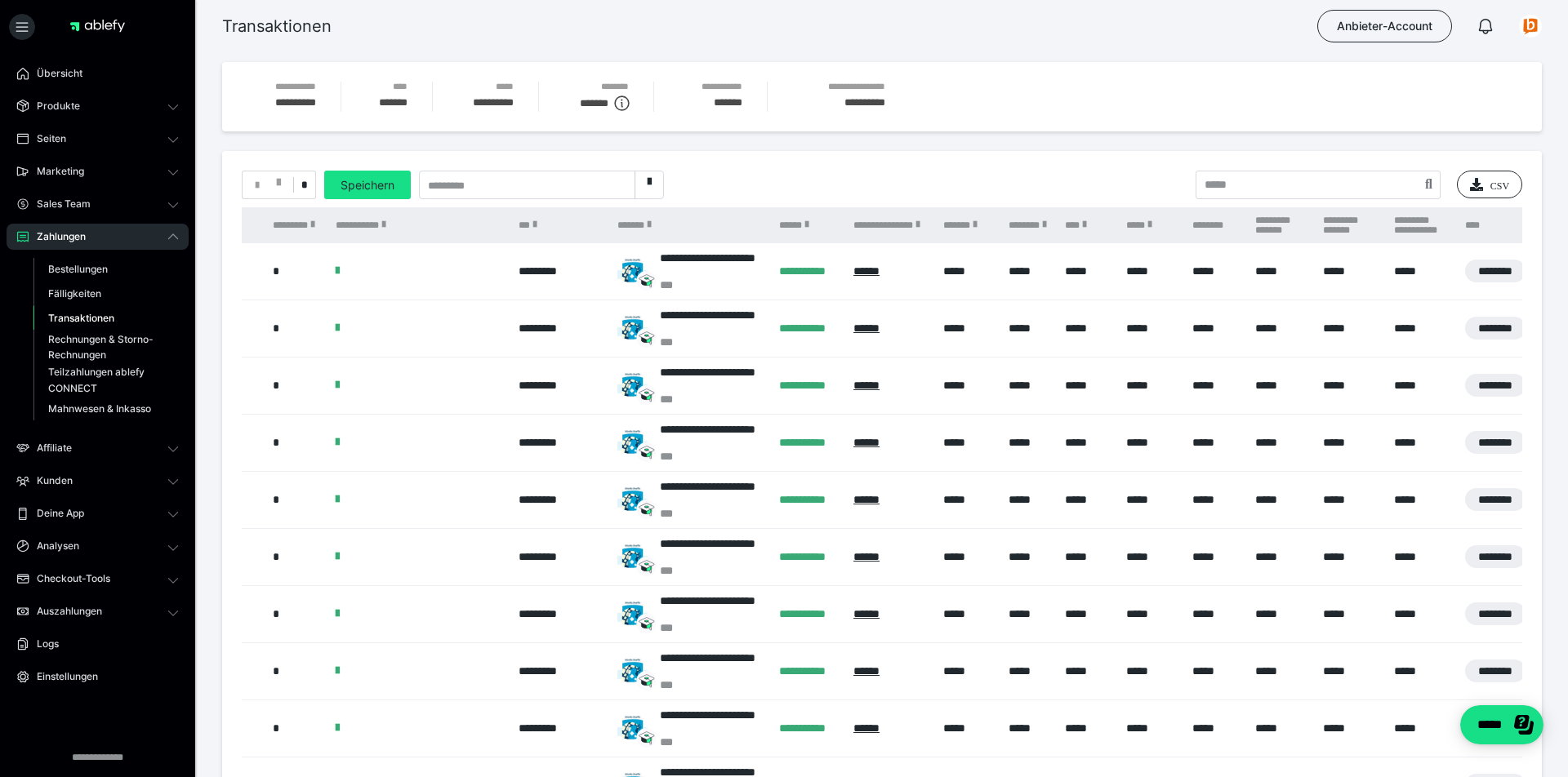 click on "*******" at bounding box center (690, 225) 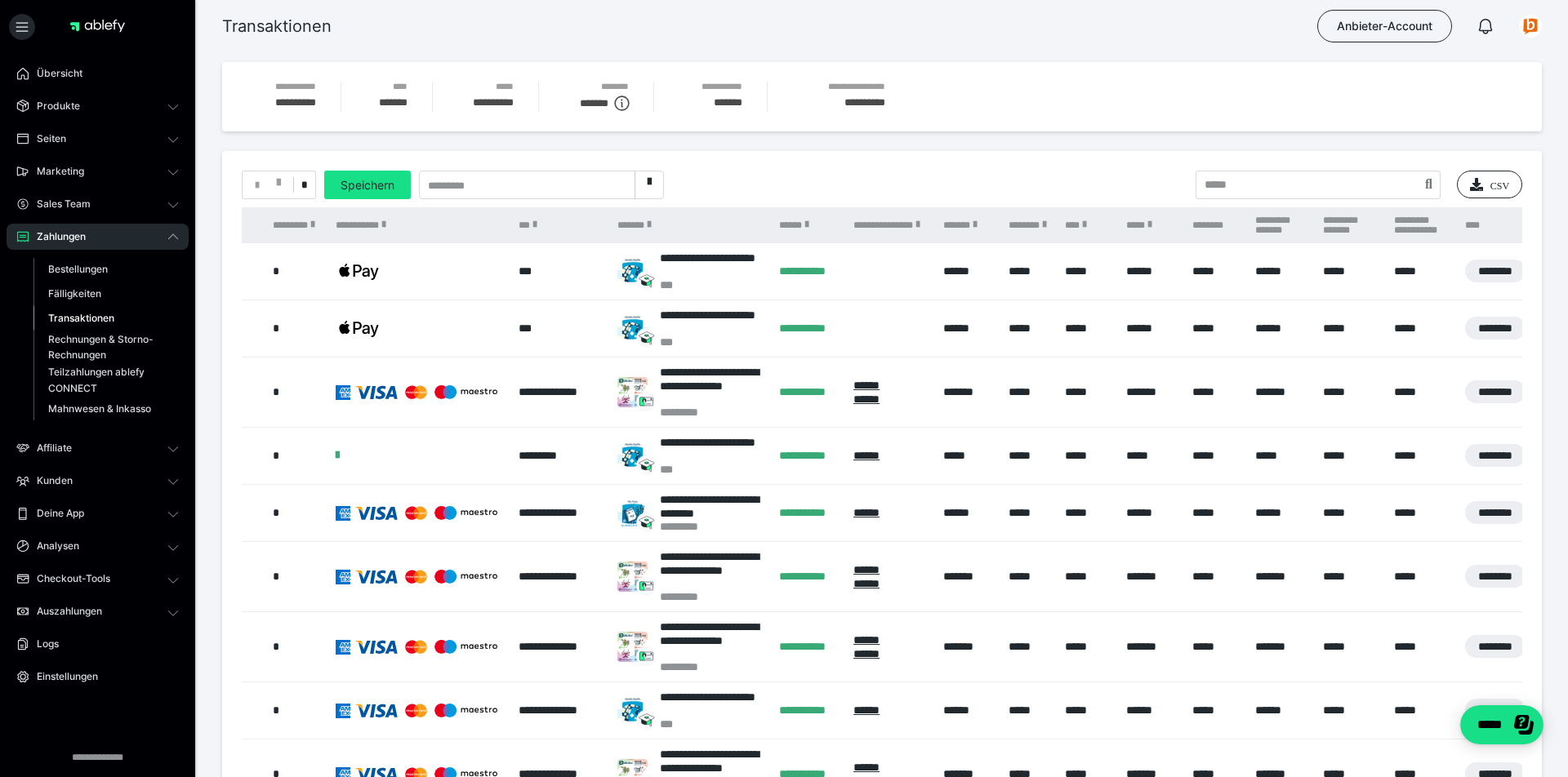 scroll, scrollTop: 0, scrollLeft: 0, axis: both 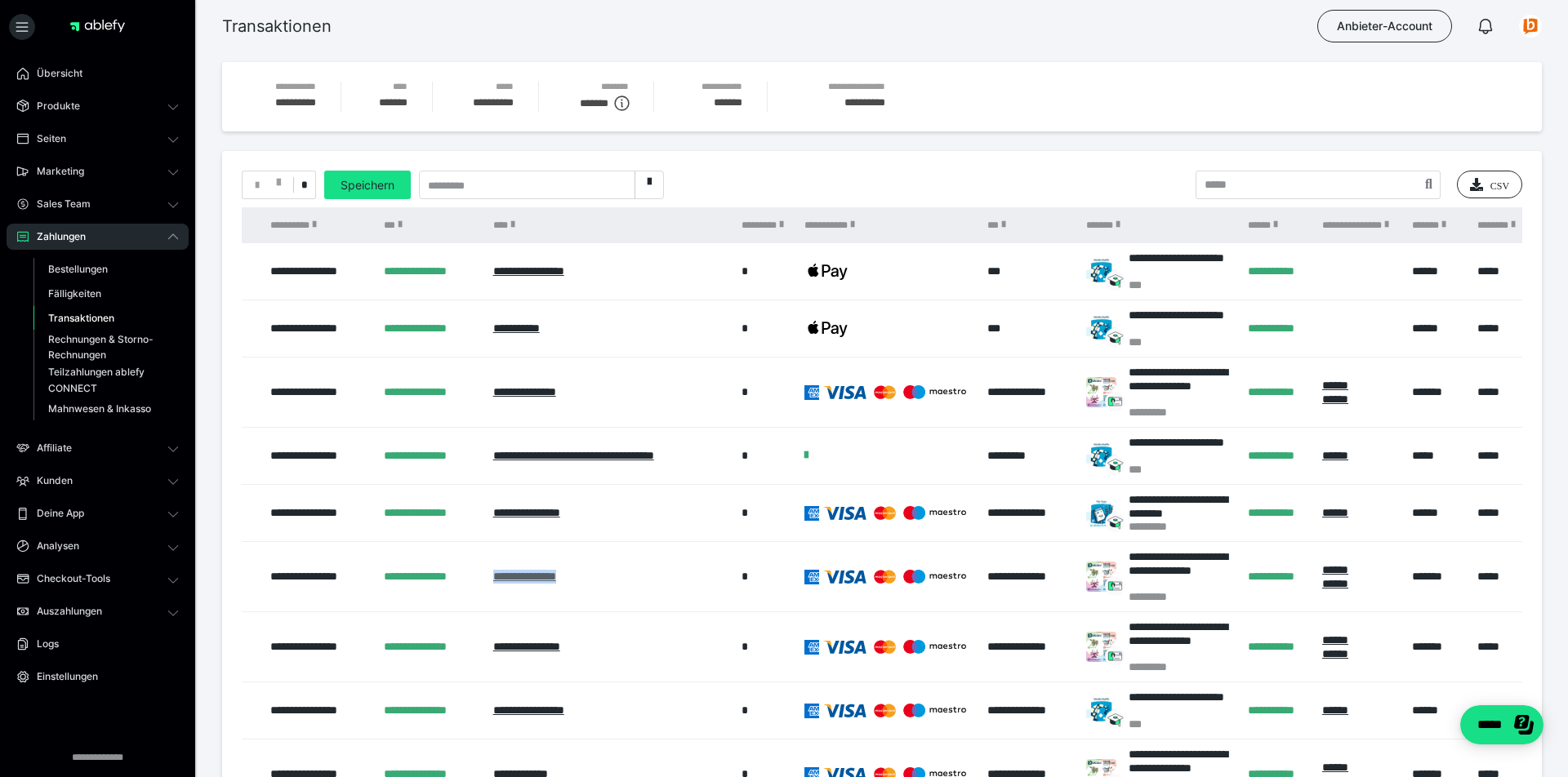 drag, startPoint x: 605, startPoint y: 580, endPoint x: 492, endPoint y: 579, distance: 113.00442 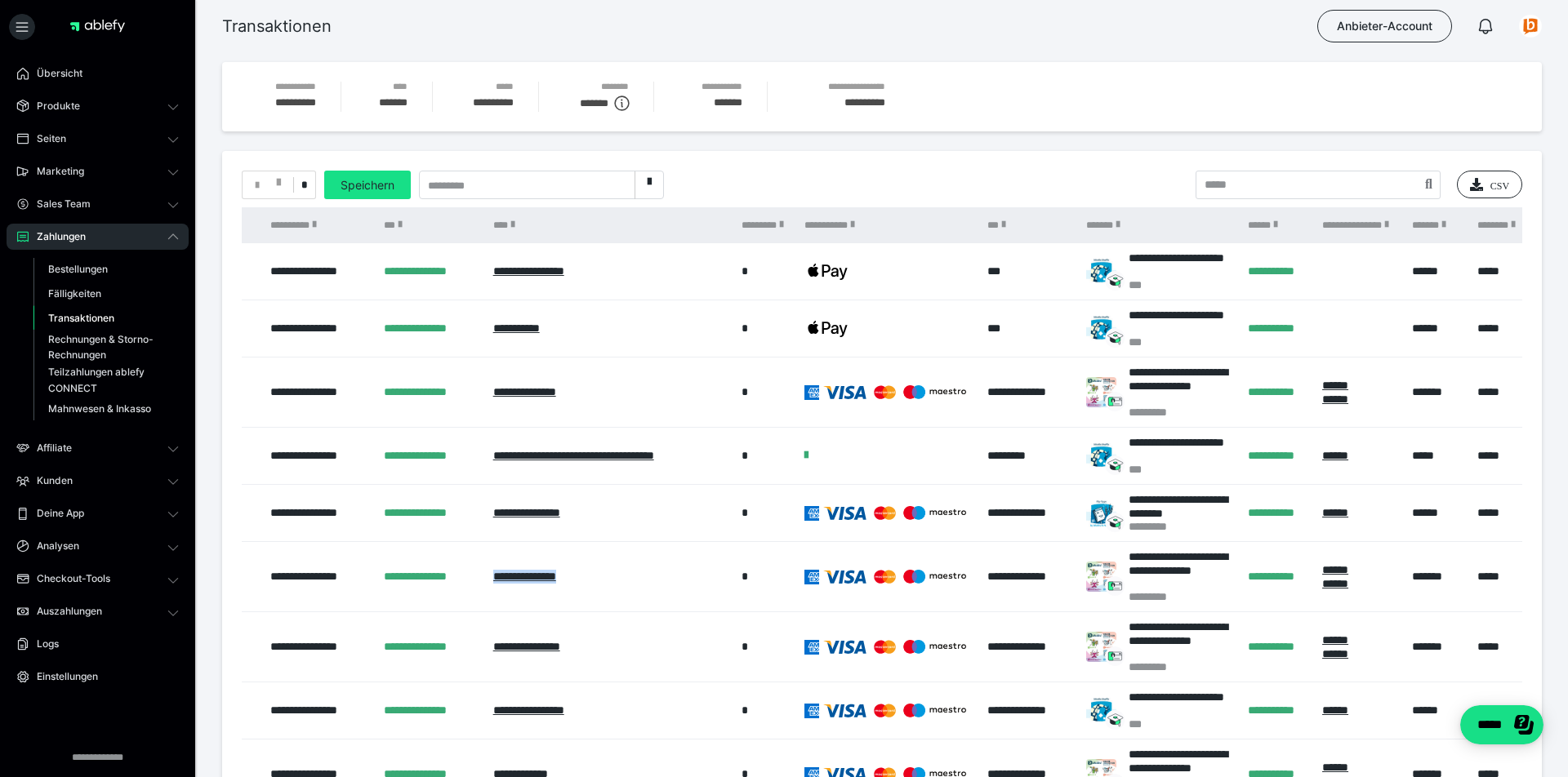 scroll, scrollTop: 0, scrollLeft: 0, axis: both 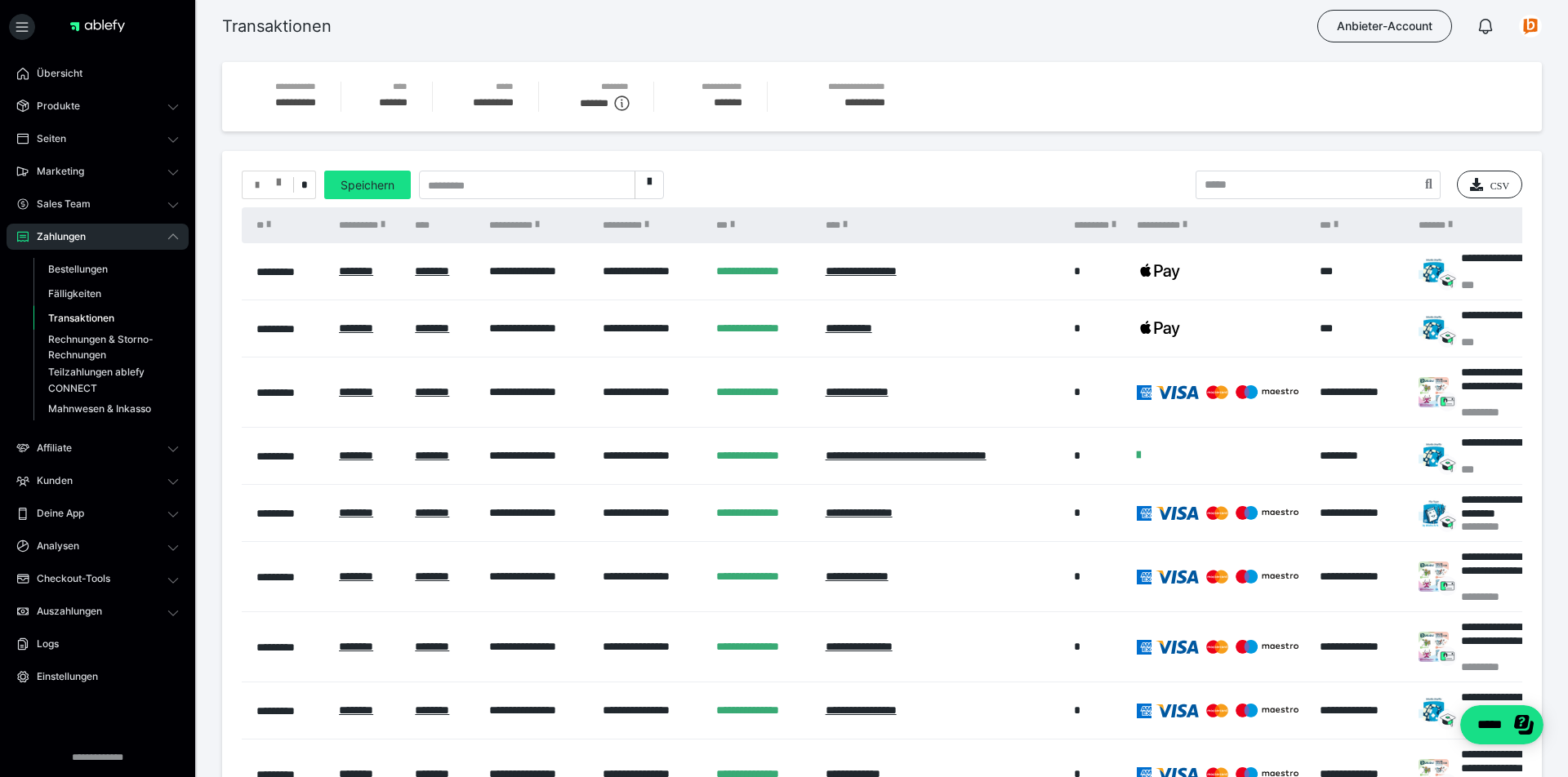 click at bounding box center [278, 179] 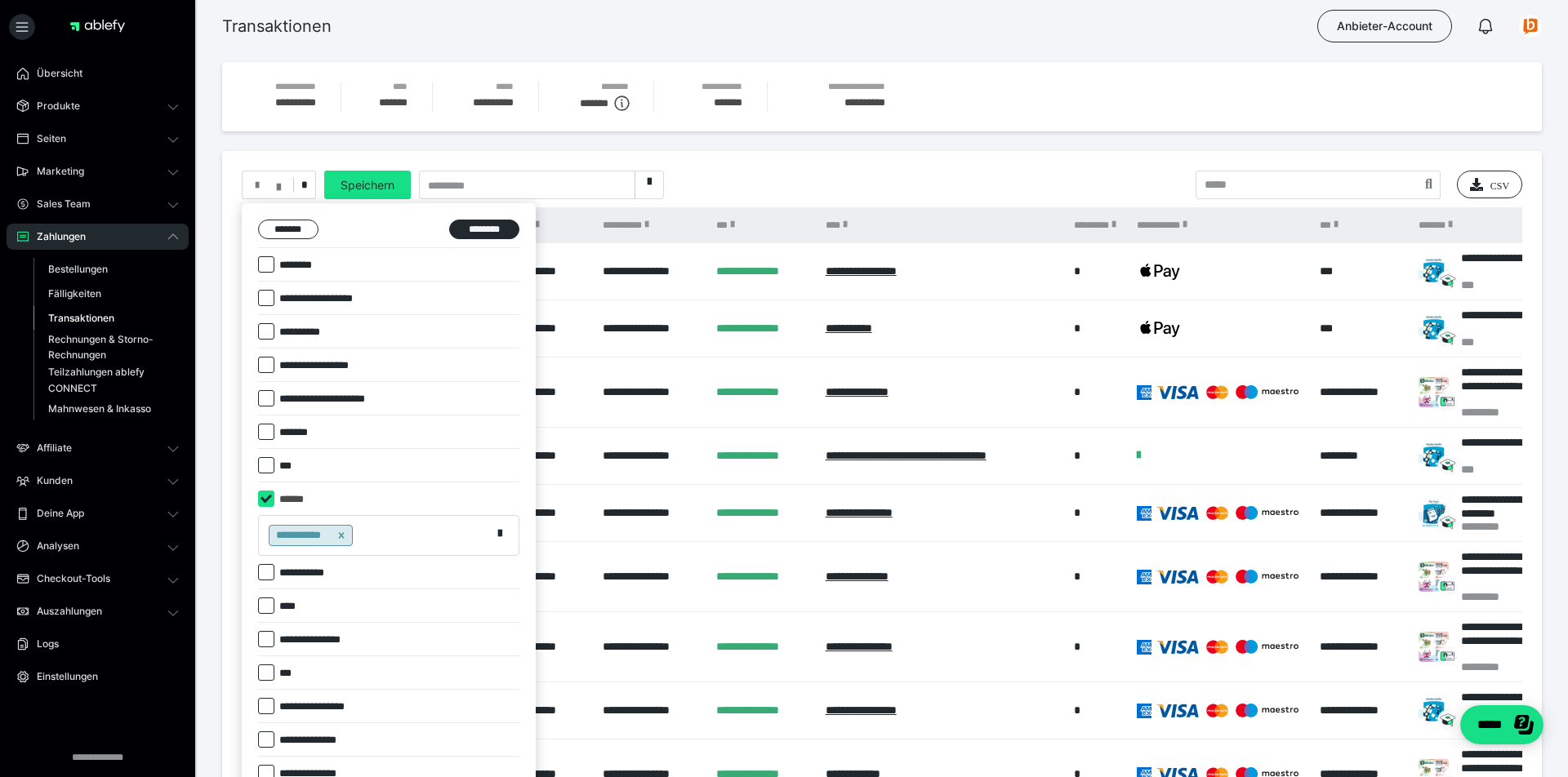 click at bounding box center [784, 388] 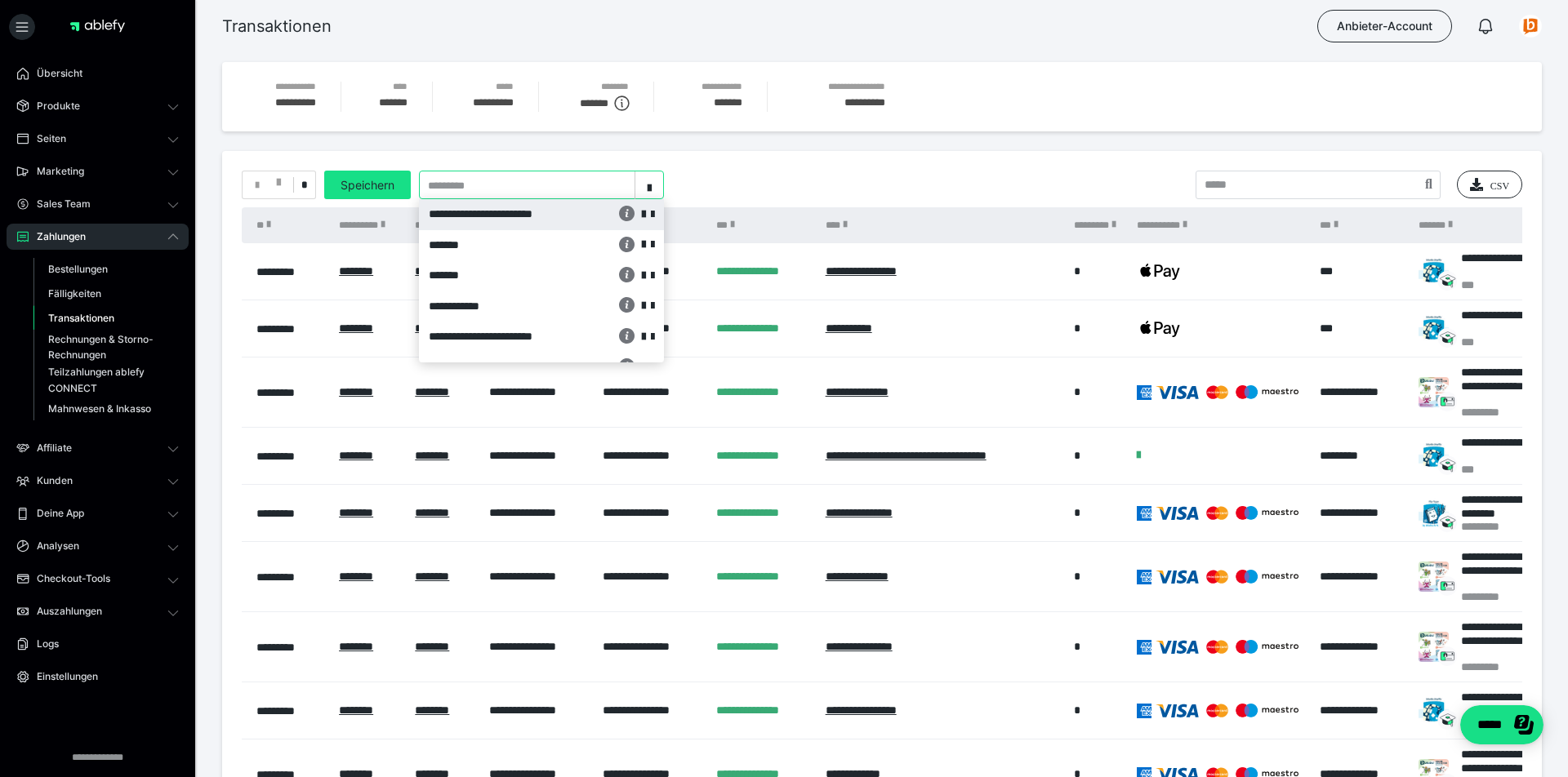click on "*********" at bounding box center (527, 185) 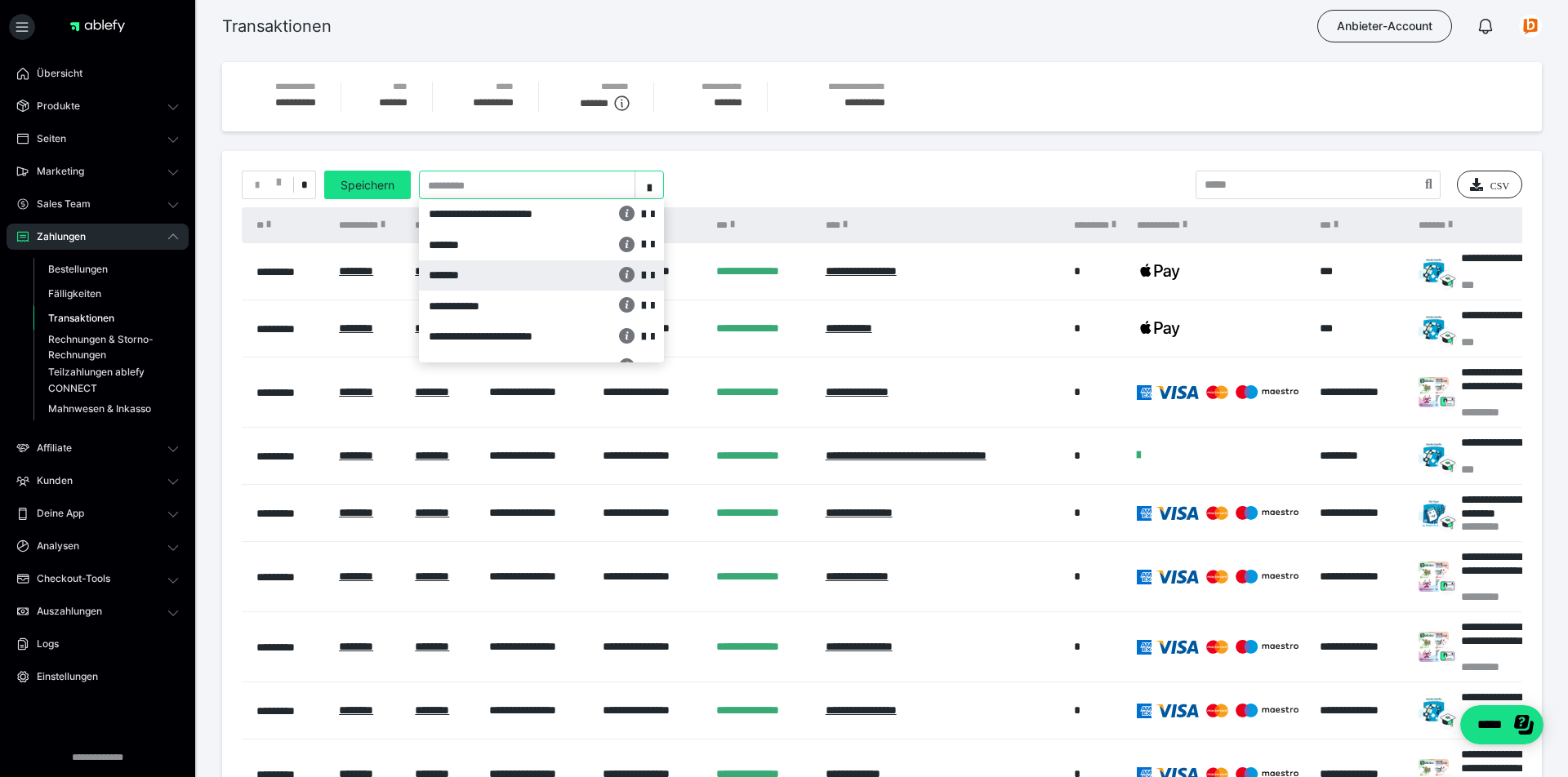 click on "*******" at bounding box center (497, 275) 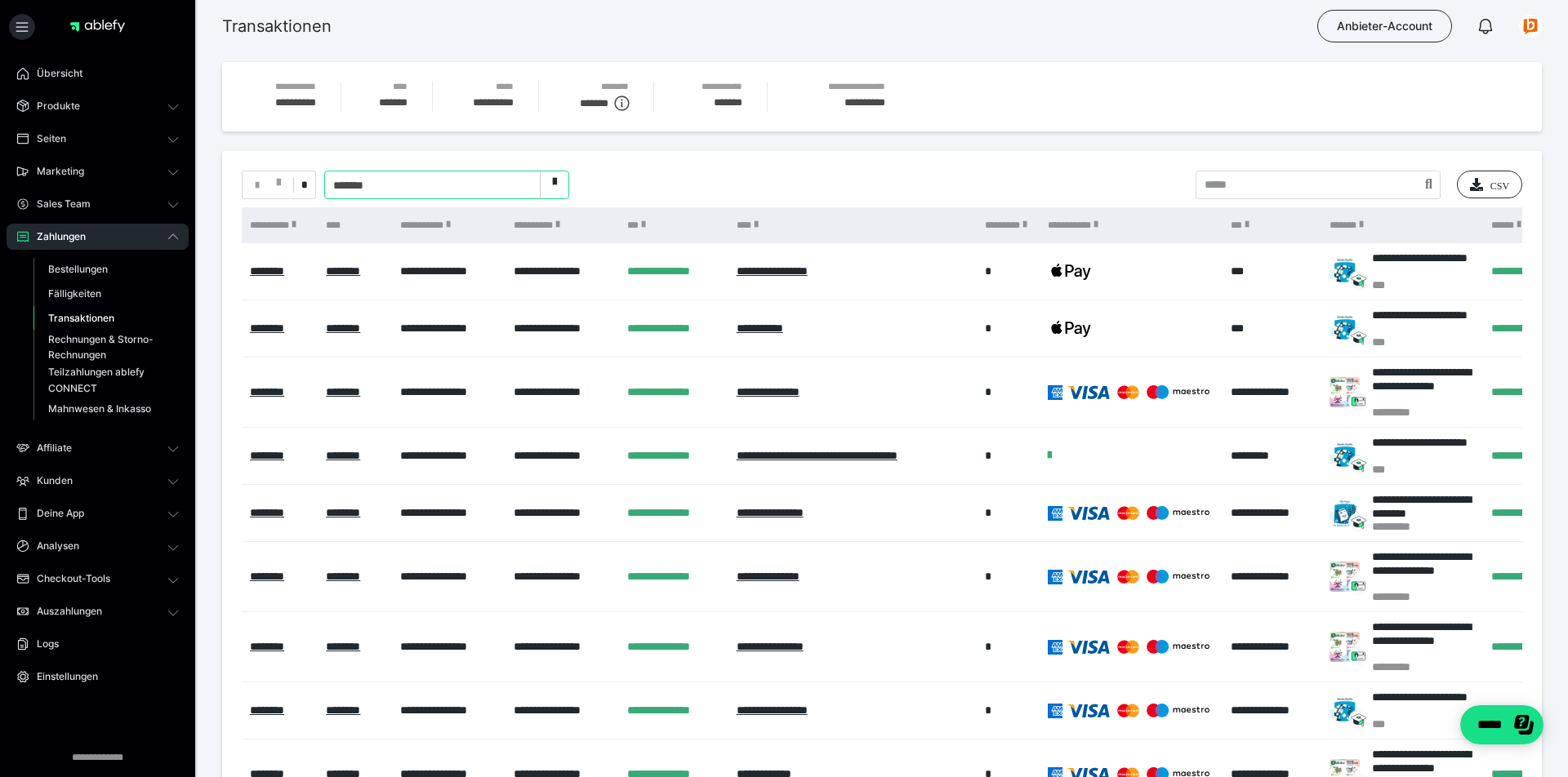 scroll, scrollTop: 0, scrollLeft: 113, axis: horizontal 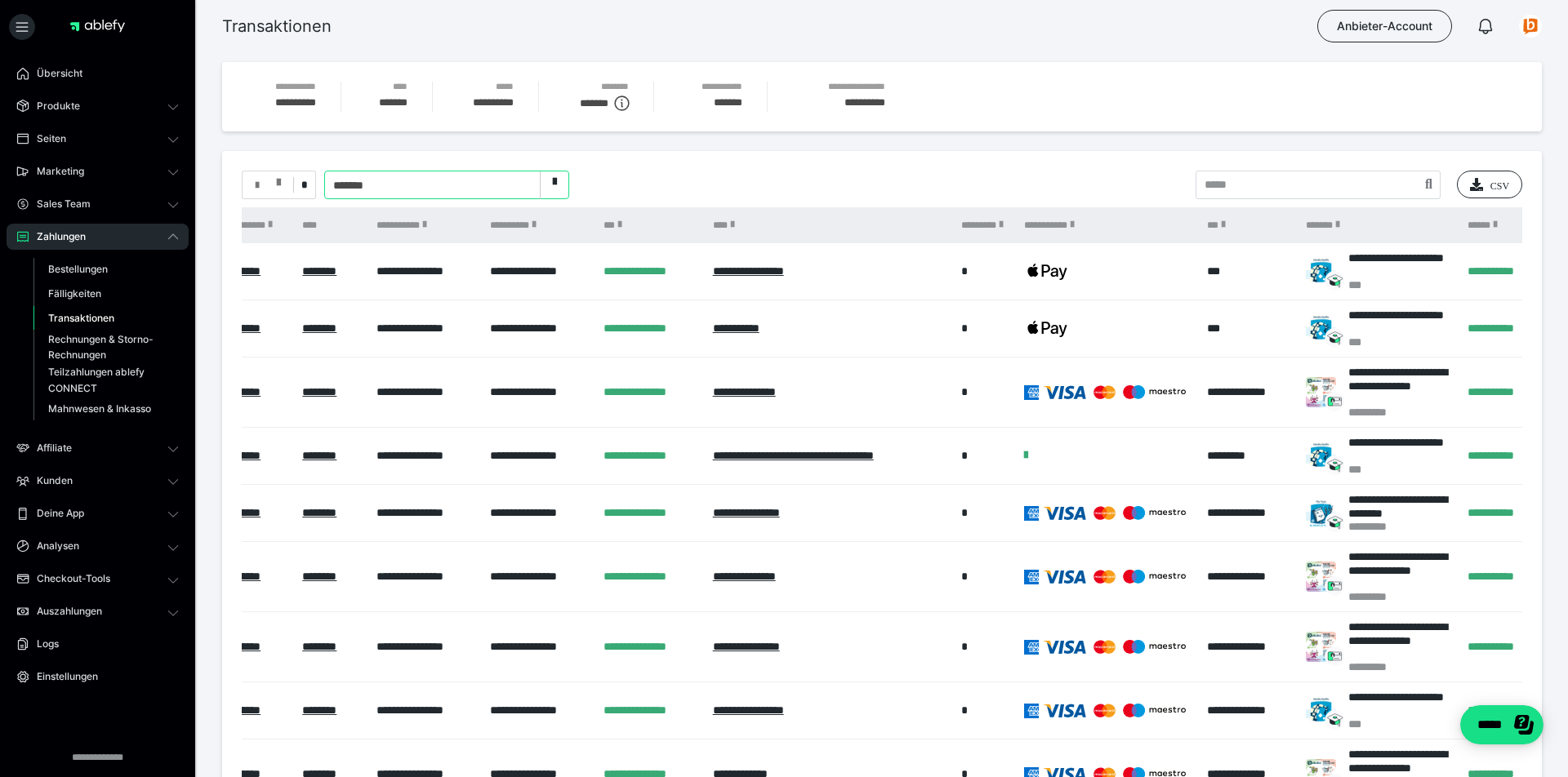 click at bounding box center (278, 179) 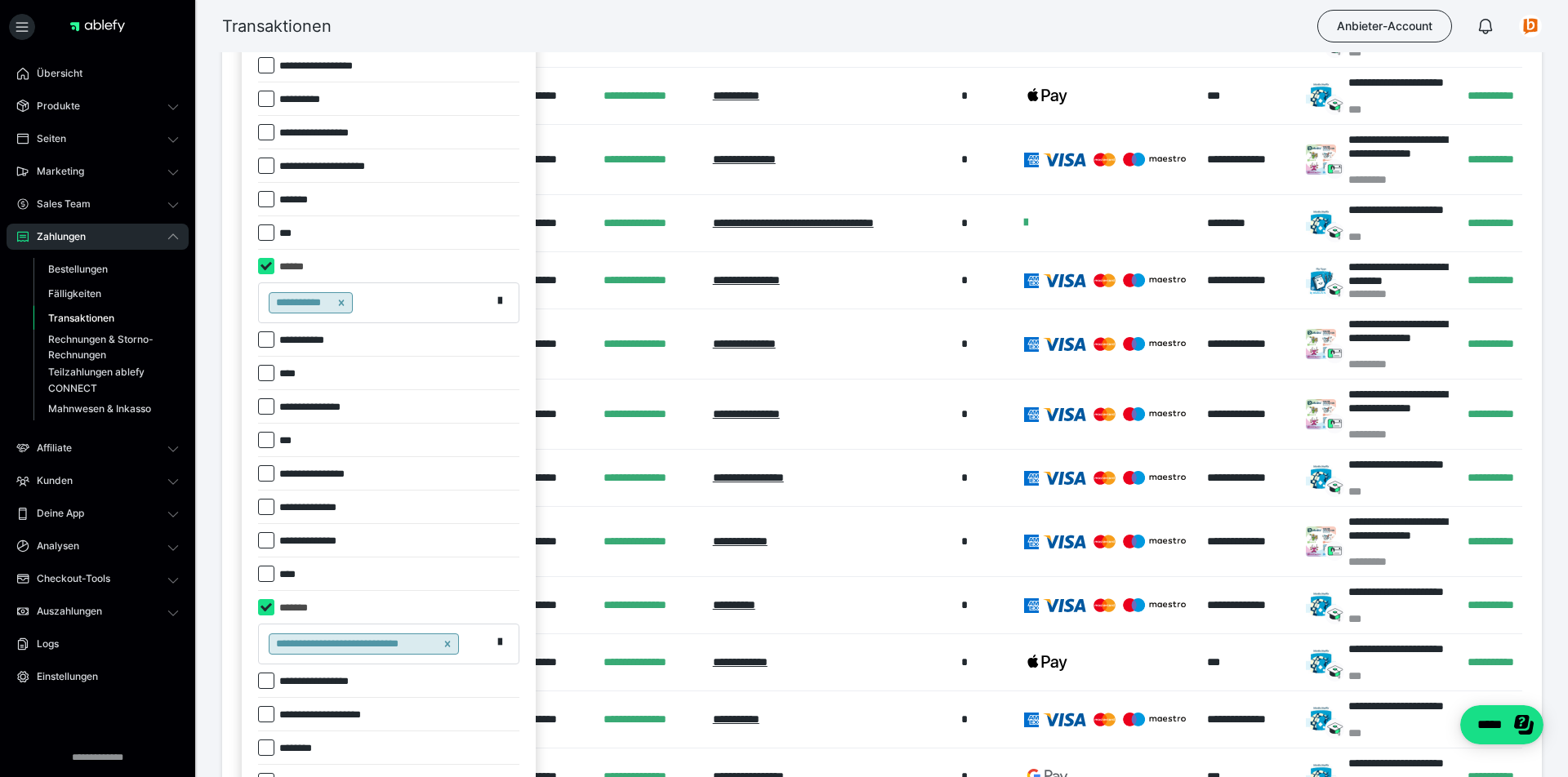 scroll, scrollTop: 233, scrollLeft: 0, axis: vertical 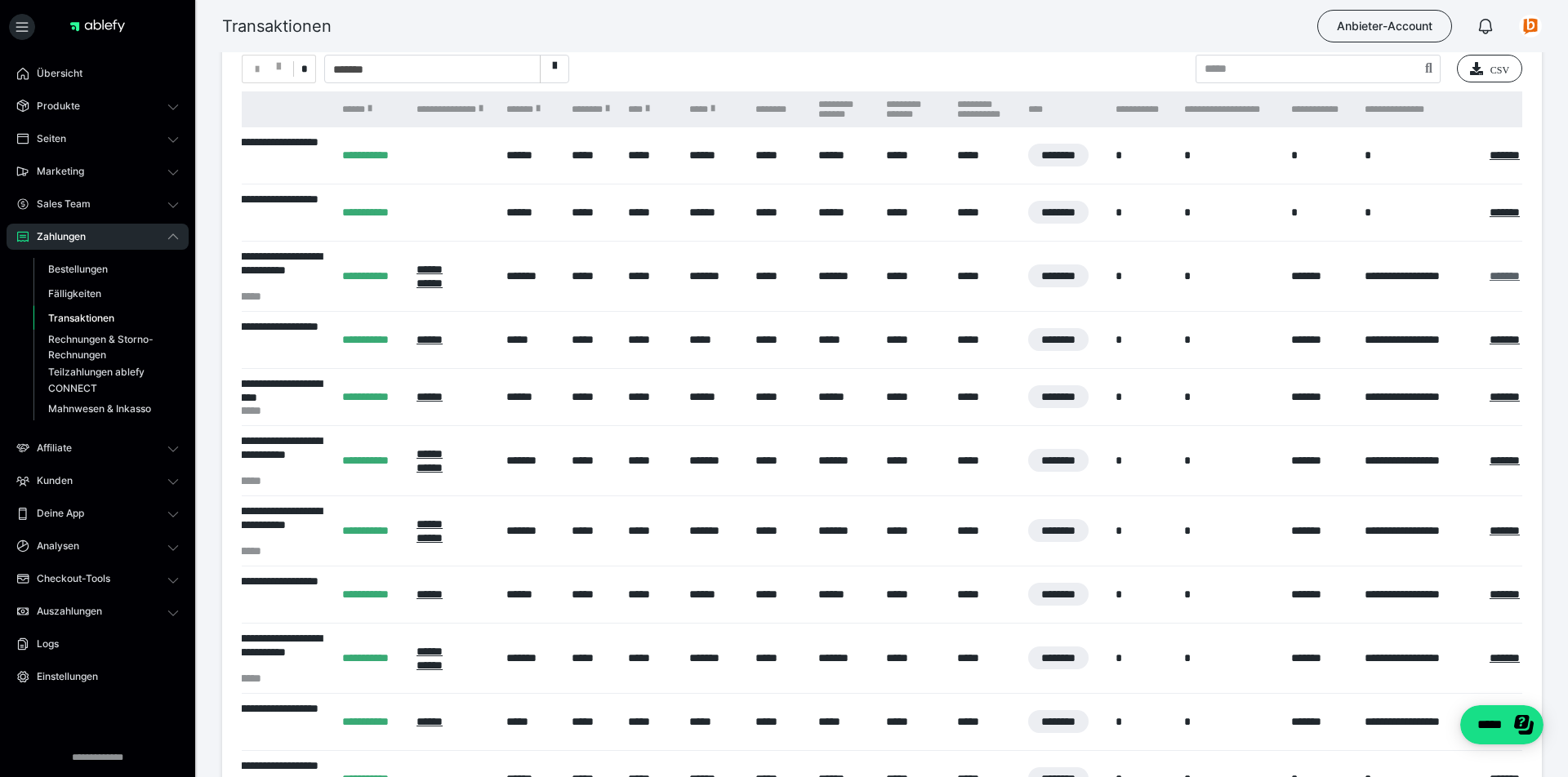 click on "*******" at bounding box center (1504, 276) 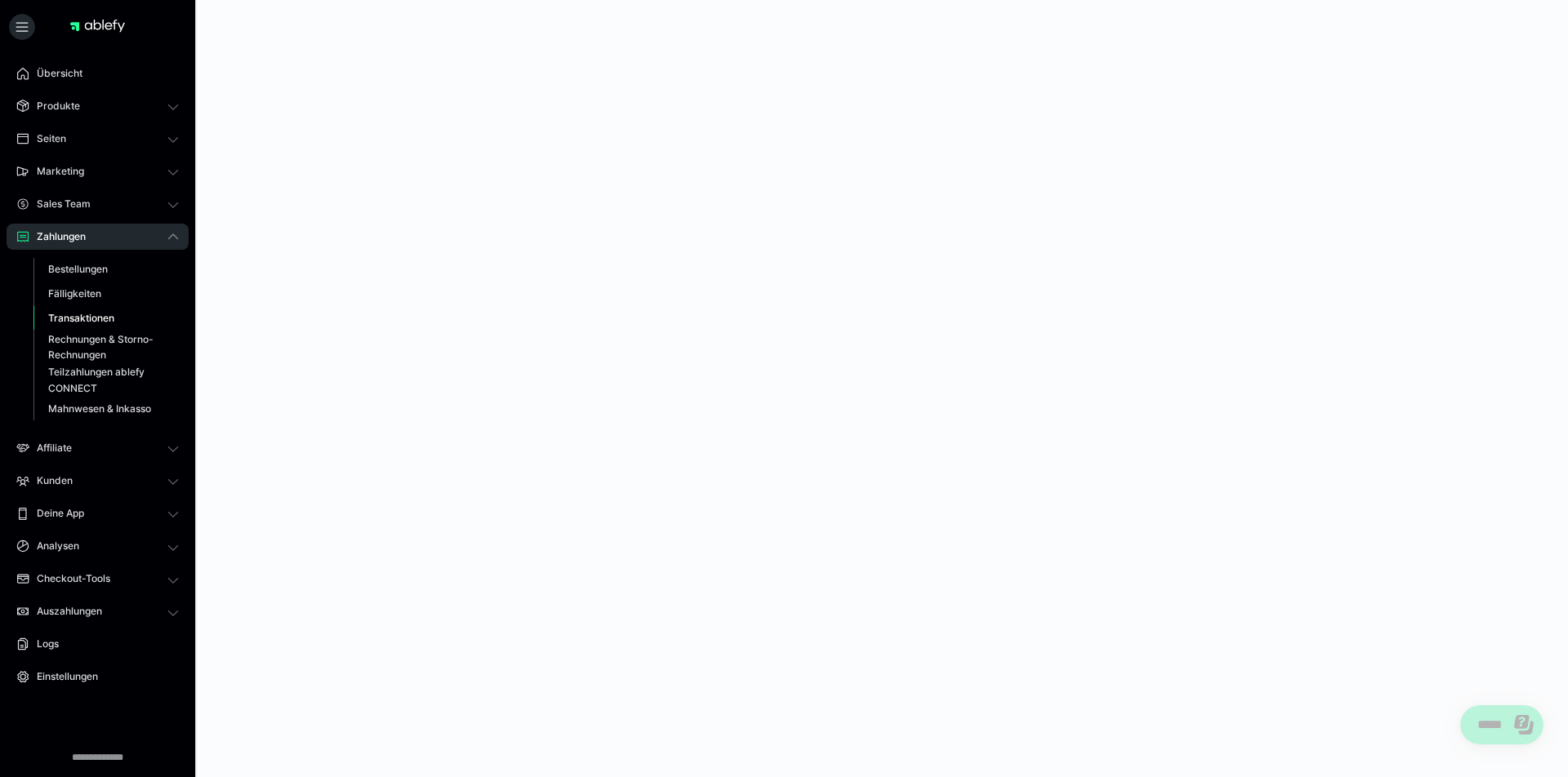 scroll, scrollTop: 0, scrollLeft: 0, axis: both 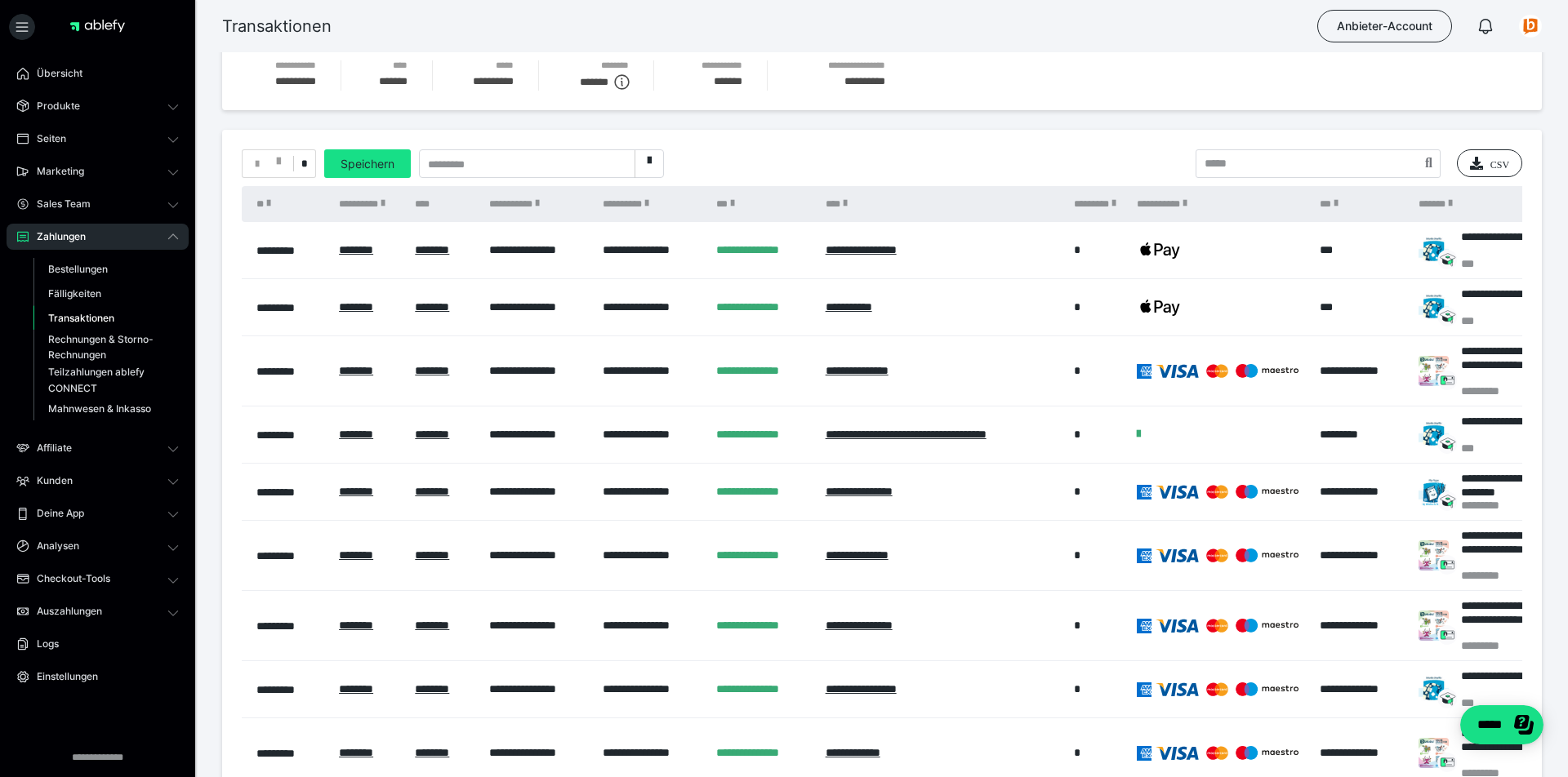 click on "**********" at bounding box center [651, 204] 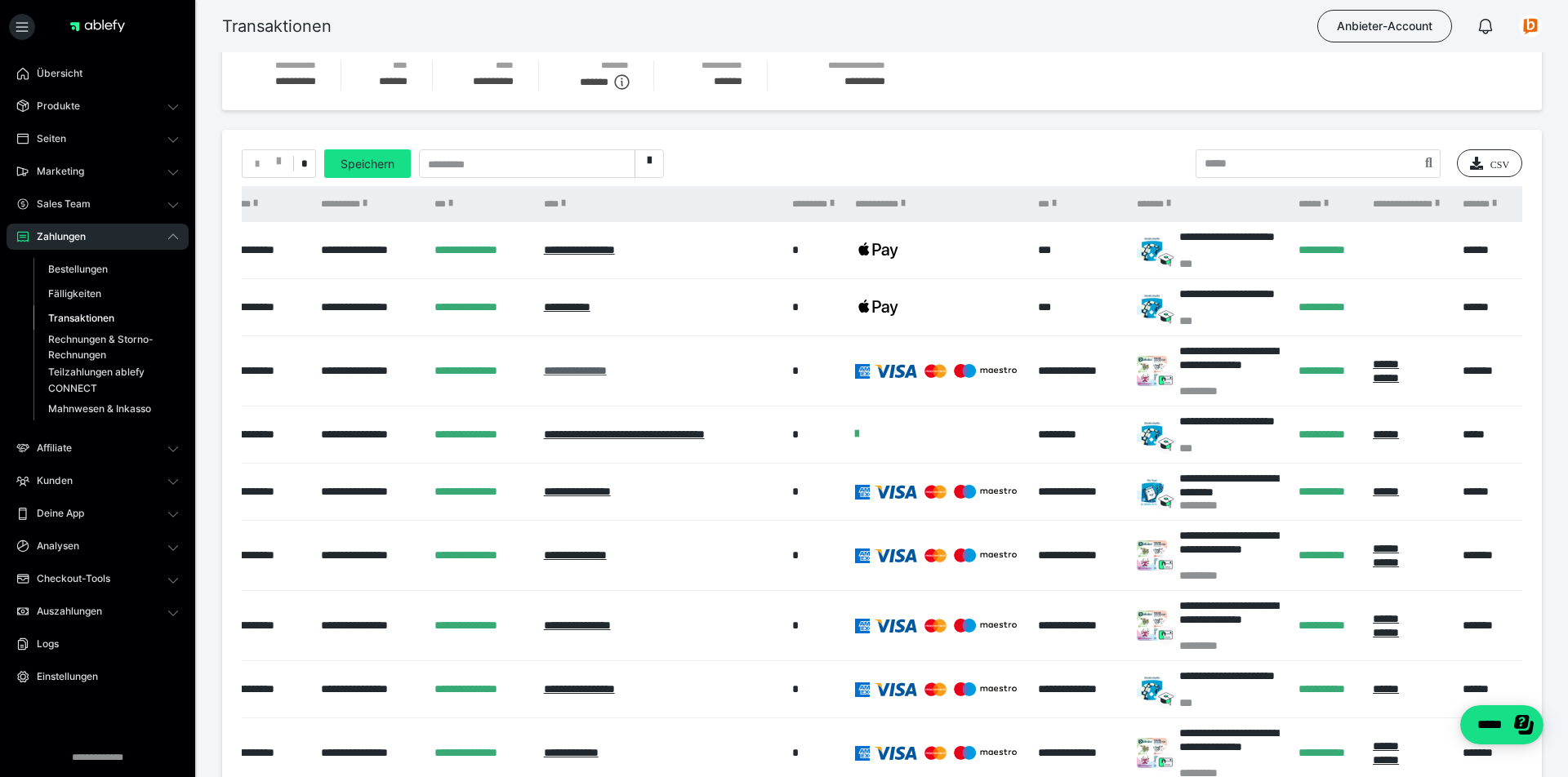 scroll, scrollTop: 0, scrollLeft: 280, axis: horizontal 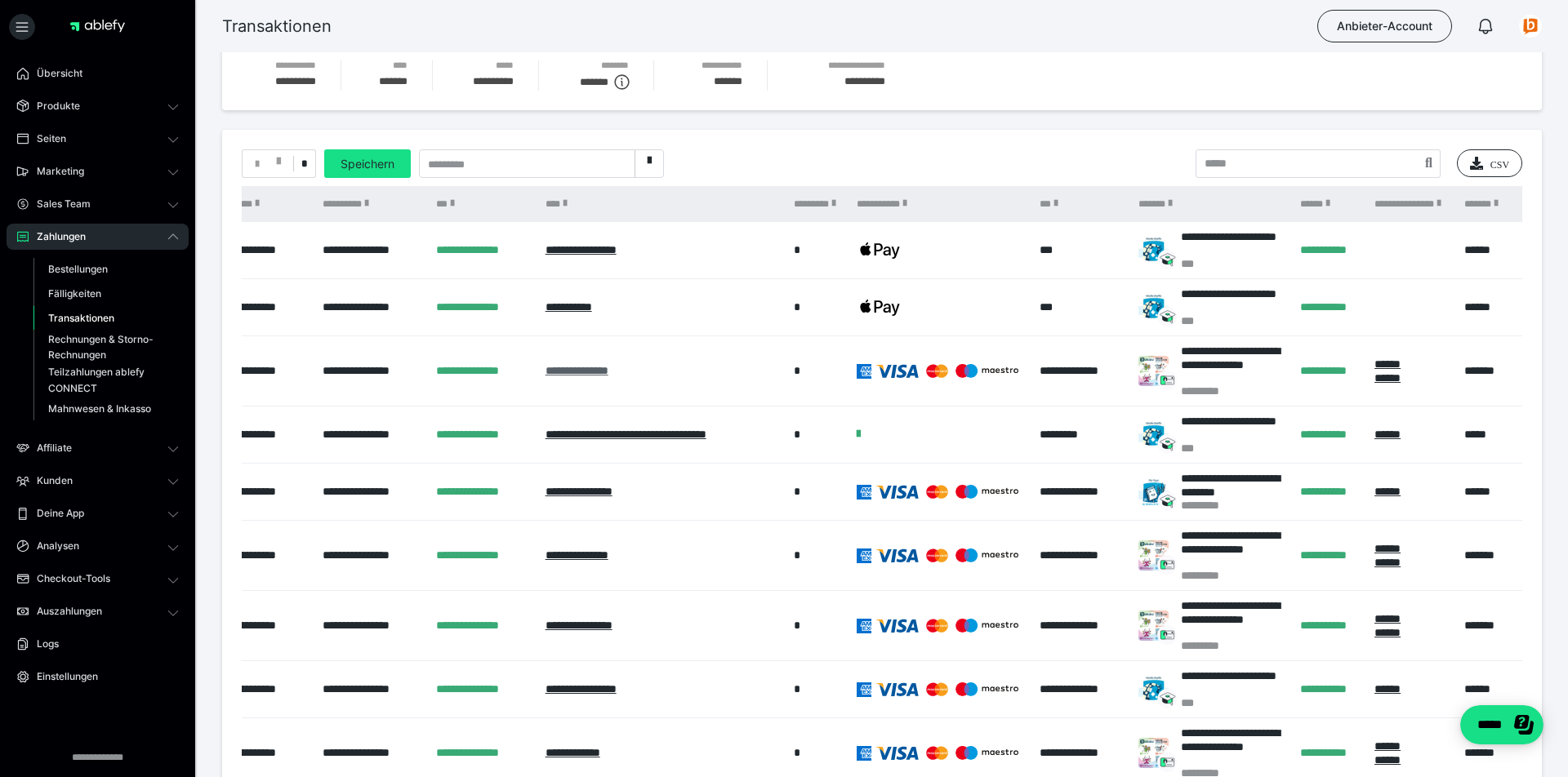 click on "**********" at bounding box center (577, 371) 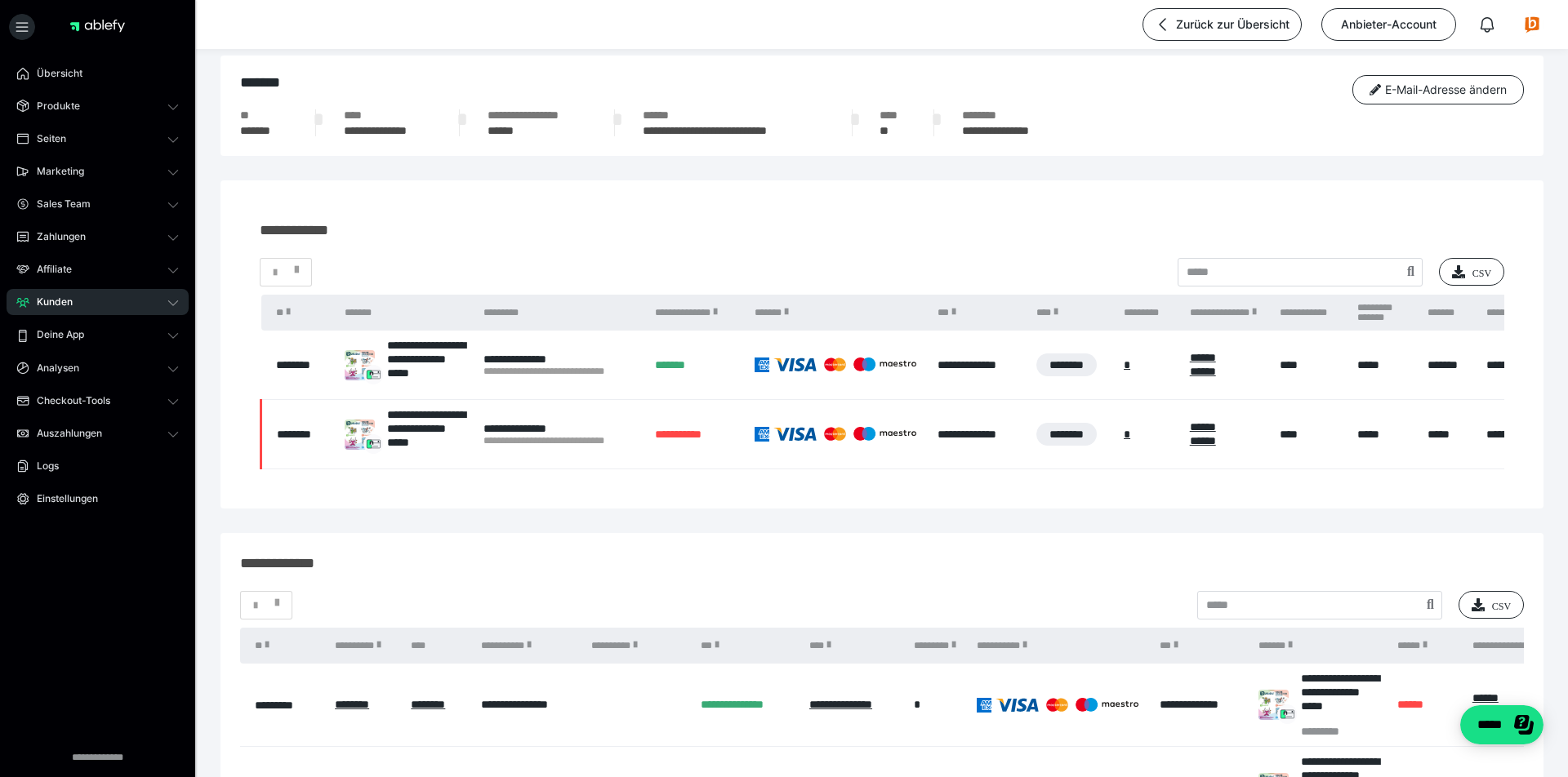 scroll, scrollTop: 11, scrollLeft: 0, axis: vertical 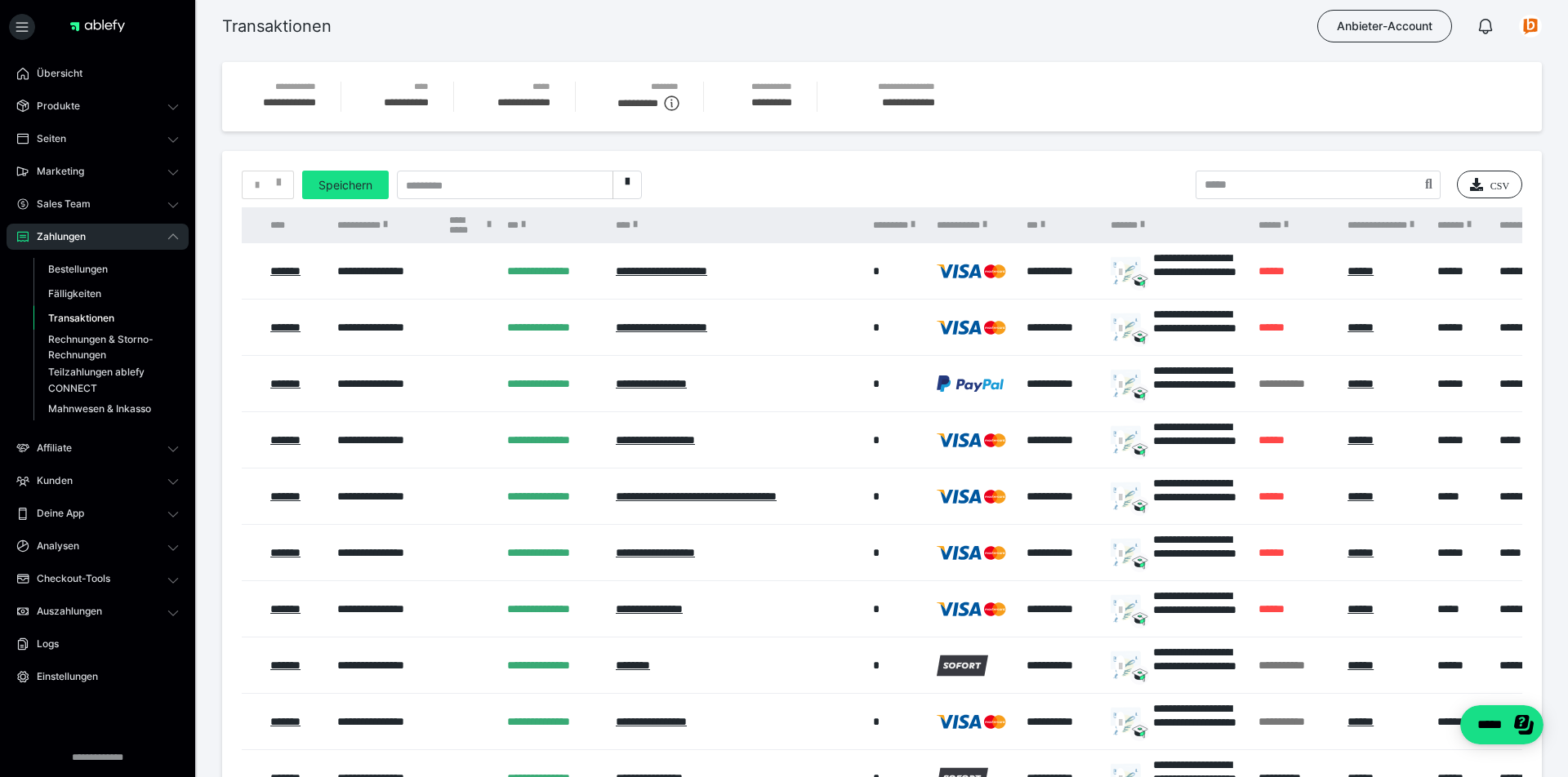 click on "**********" at bounding box center (470, 225) 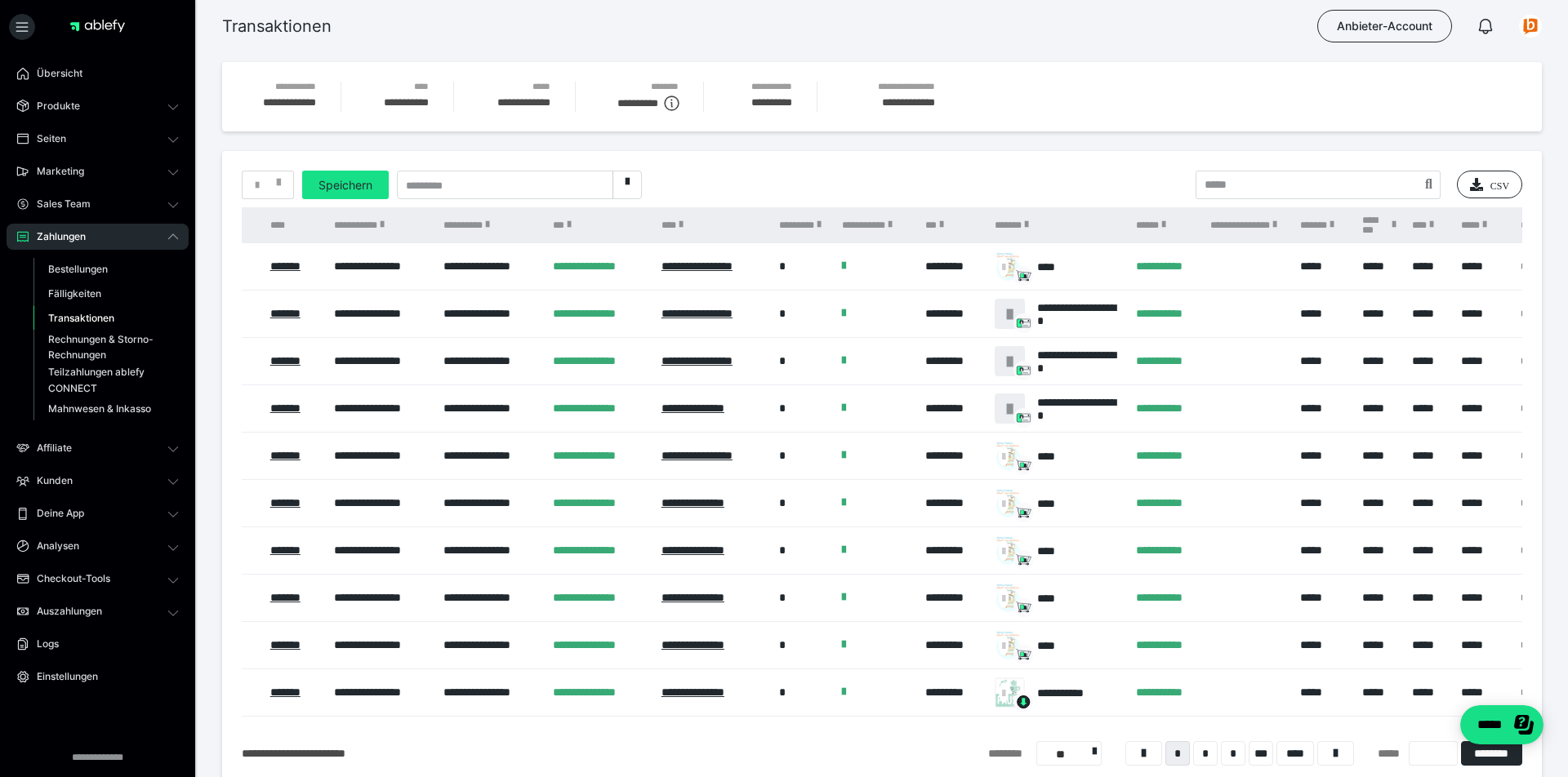 click on "**********" at bounding box center [490, 225] 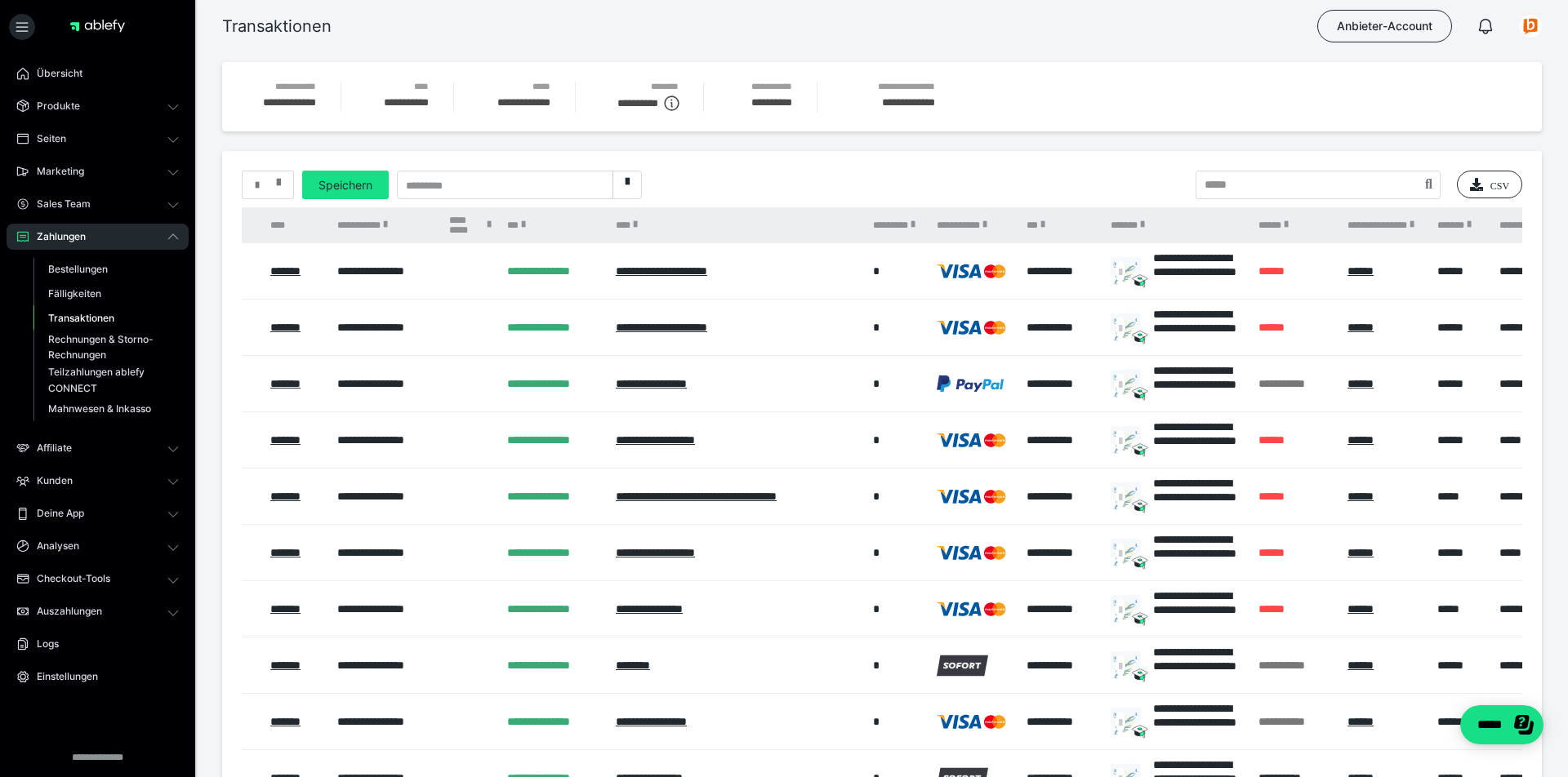 click at bounding box center (278, 179) 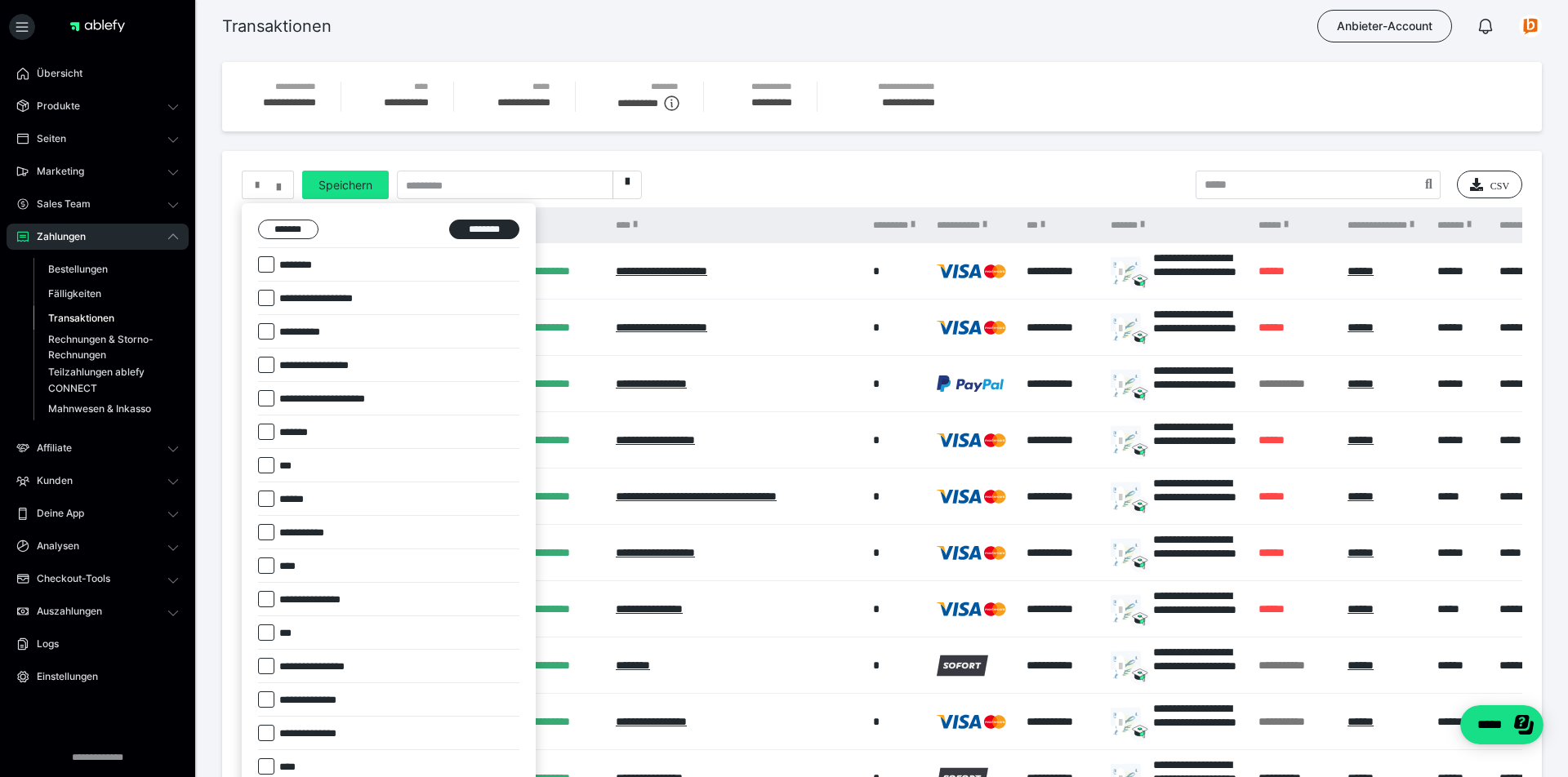 click at bounding box center (784, 388) 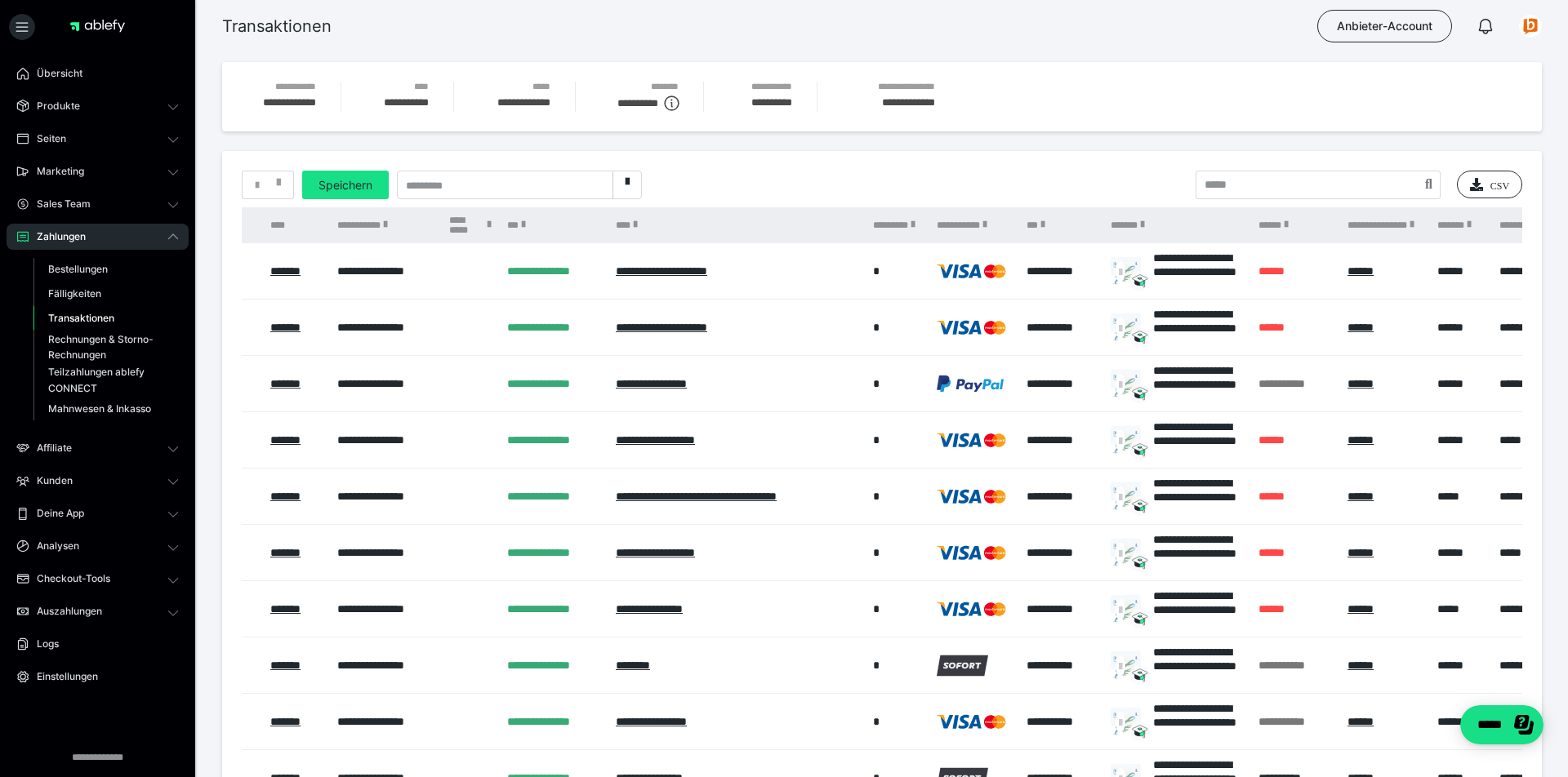 click on "*********" at bounding box center (425, 186) 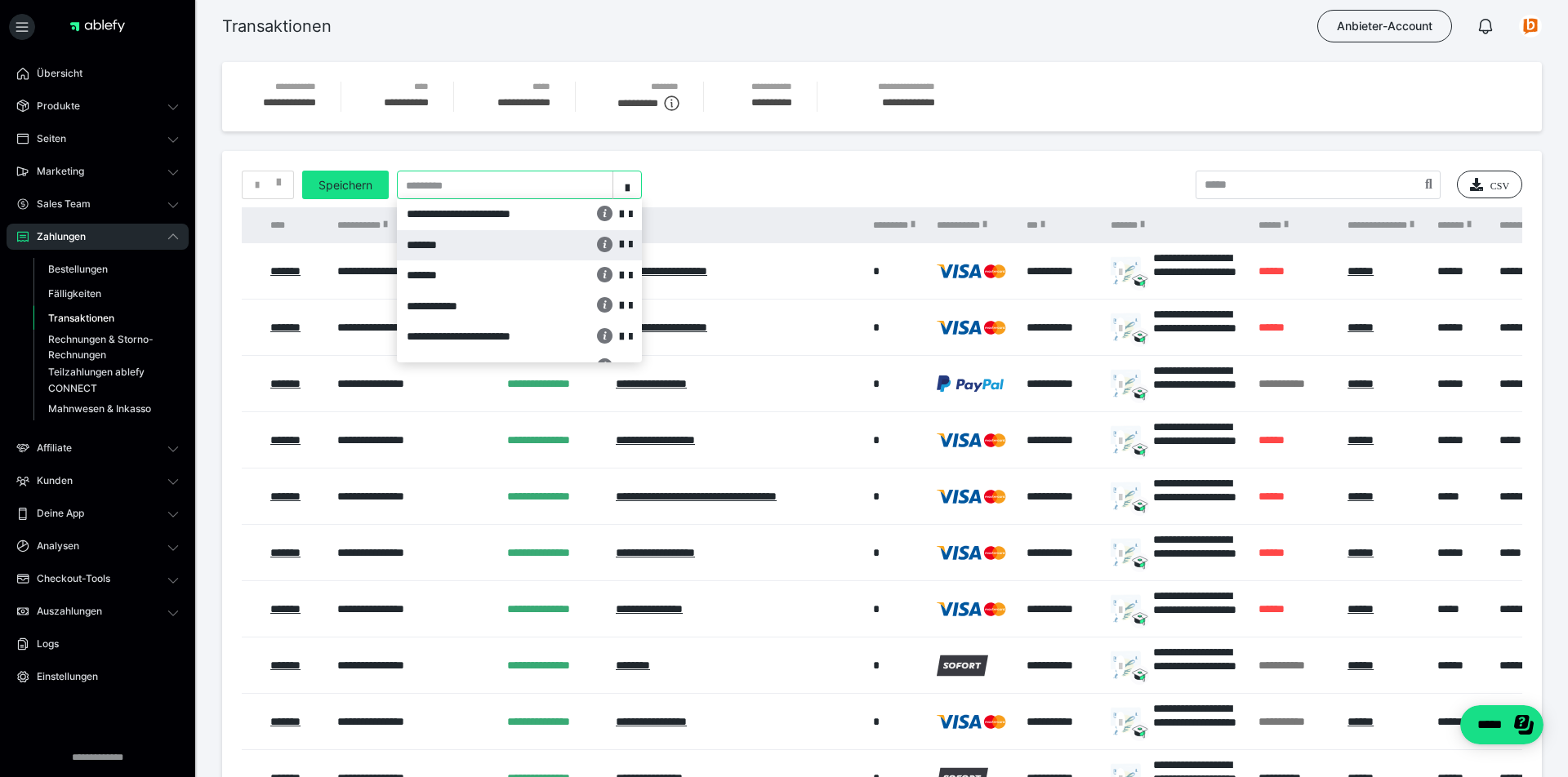 click on "*******" at bounding box center [475, 245] 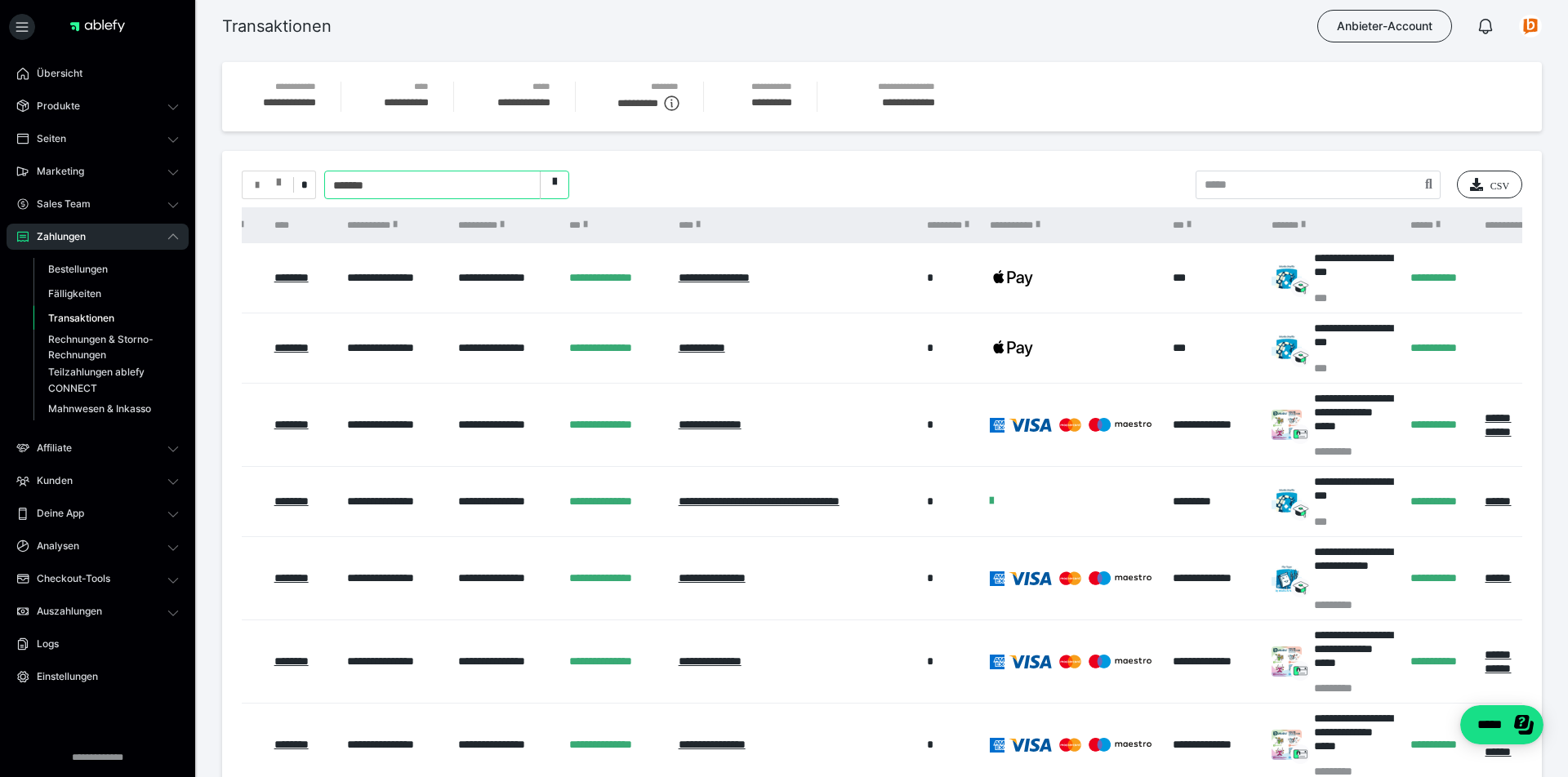 click at bounding box center [278, 179] 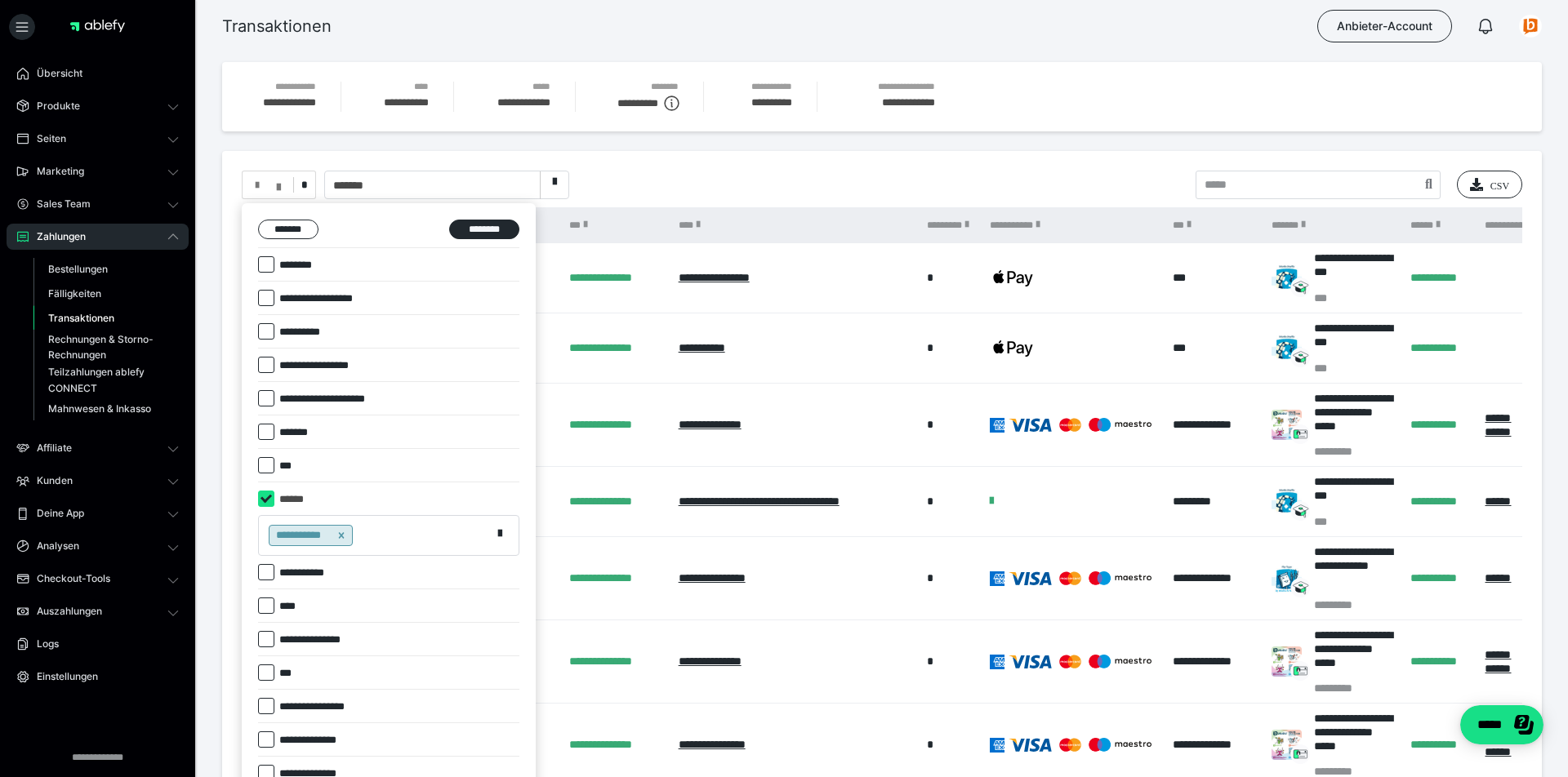 scroll, scrollTop: 0, scrollLeft: 0, axis: both 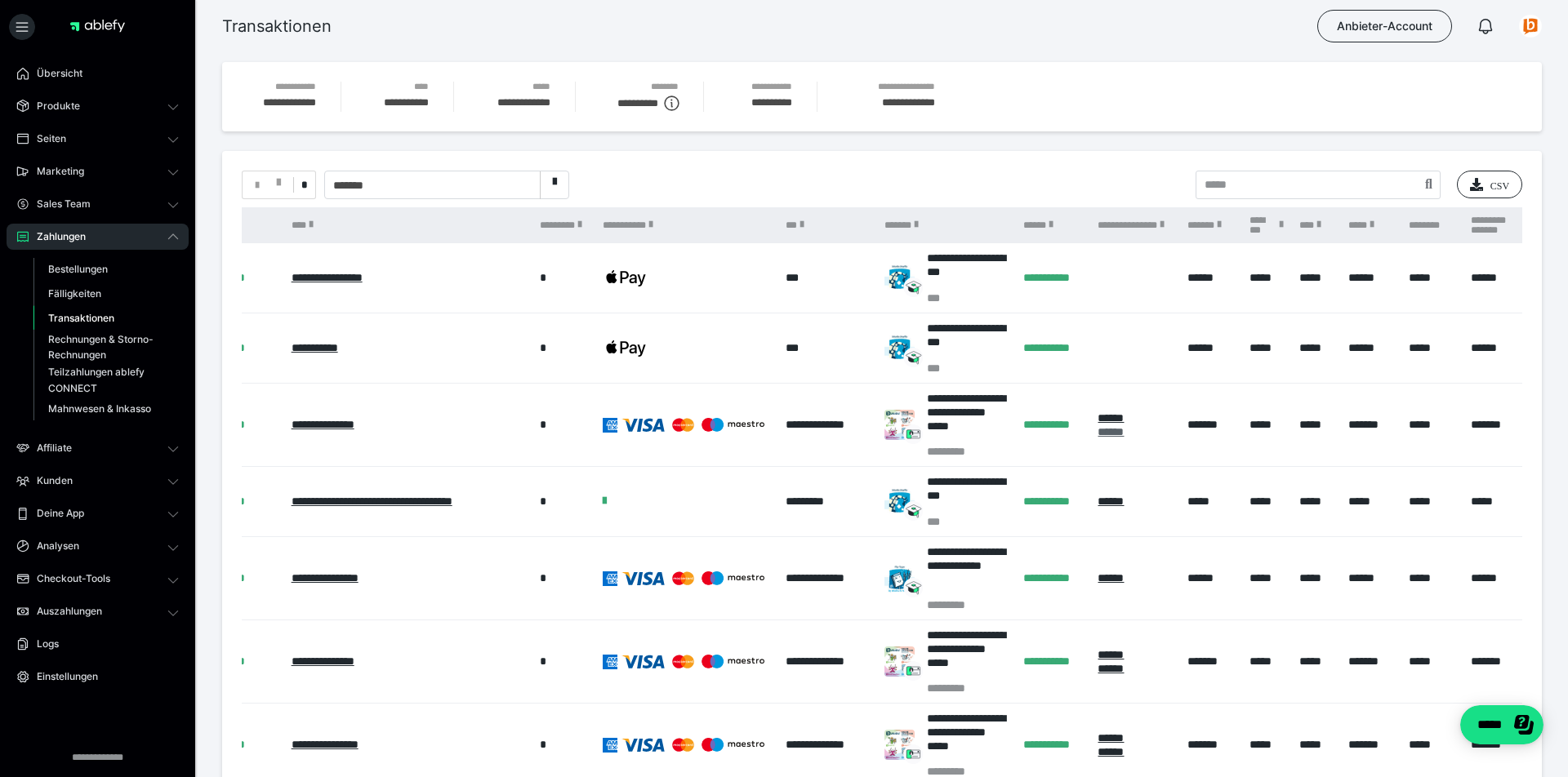 click on "******" at bounding box center (1111, 432) 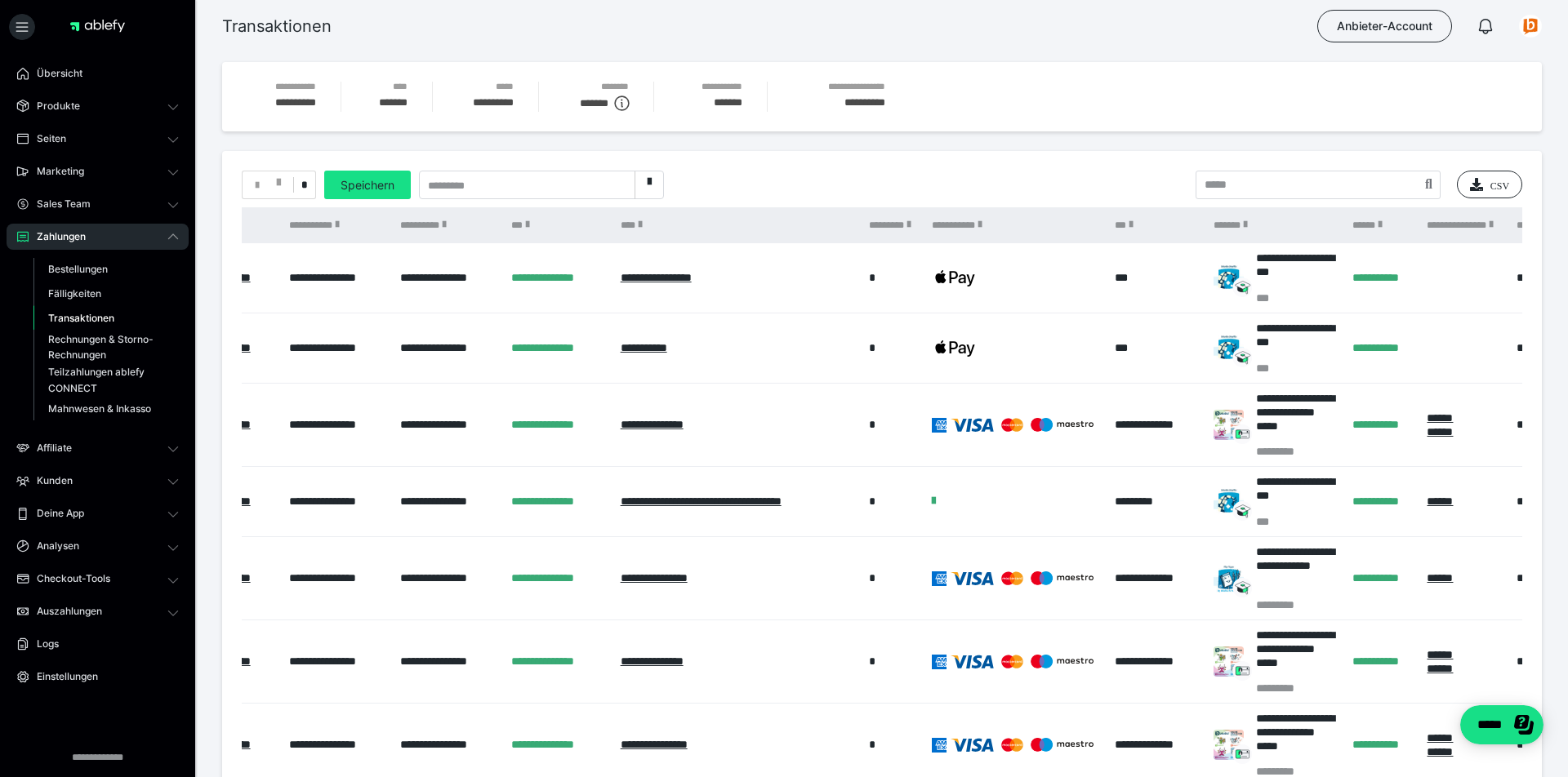 scroll, scrollTop: 0, scrollLeft: 197, axis: horizontal 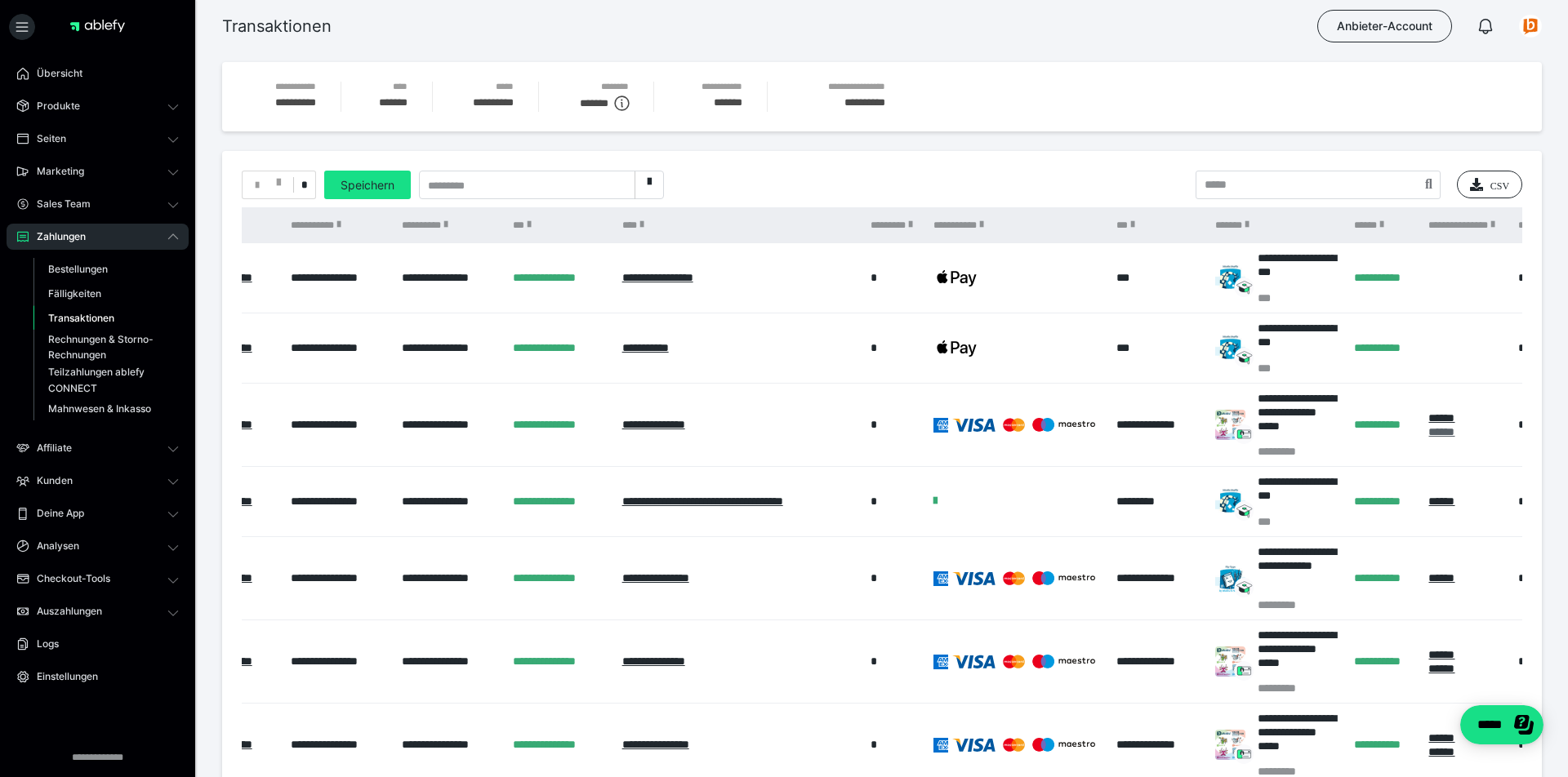 click on "******" at bounding box center (1441, 432) 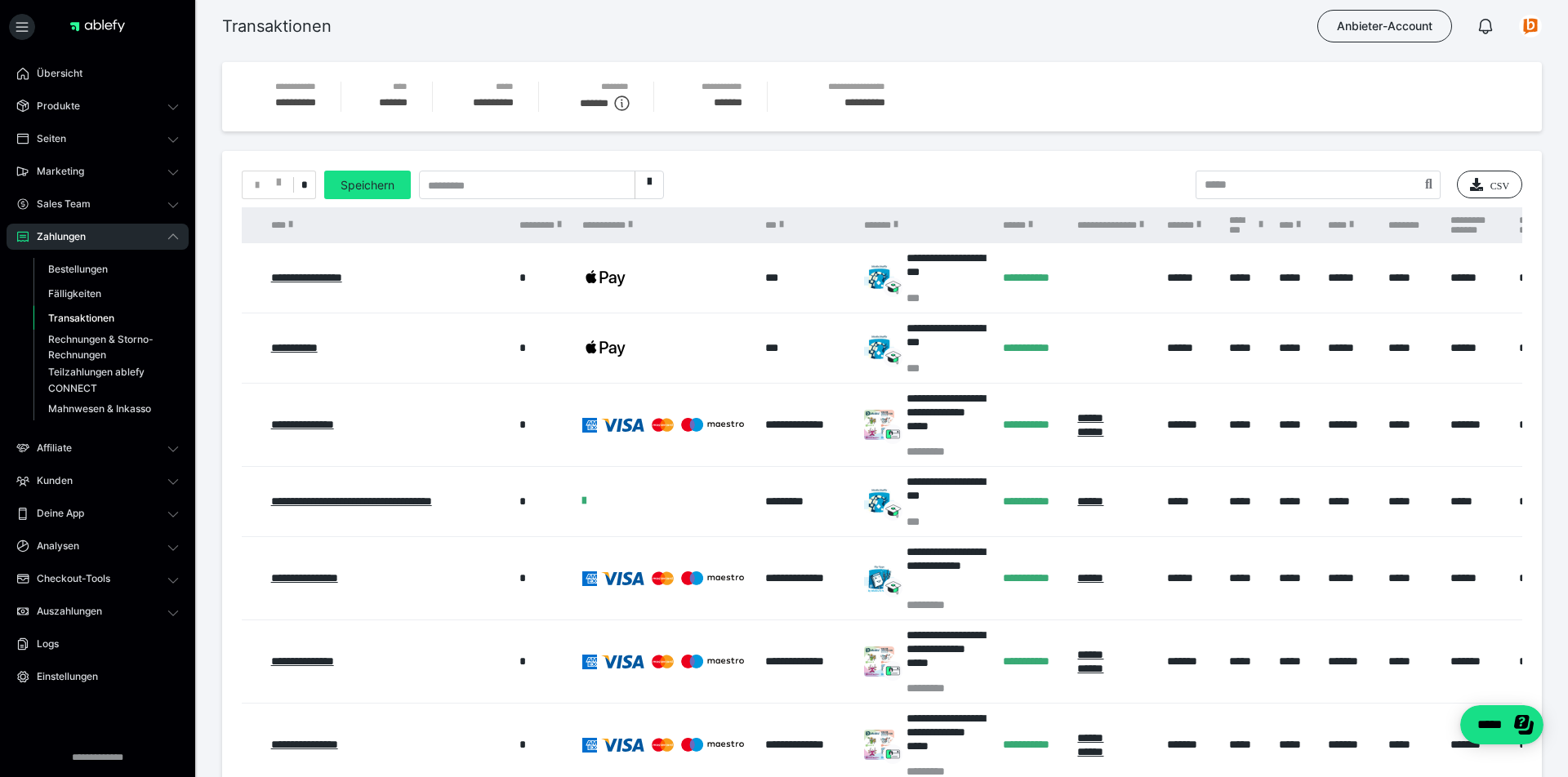 scroll, scrollTop: 0, scrollLeft: 571, axis: horizontal 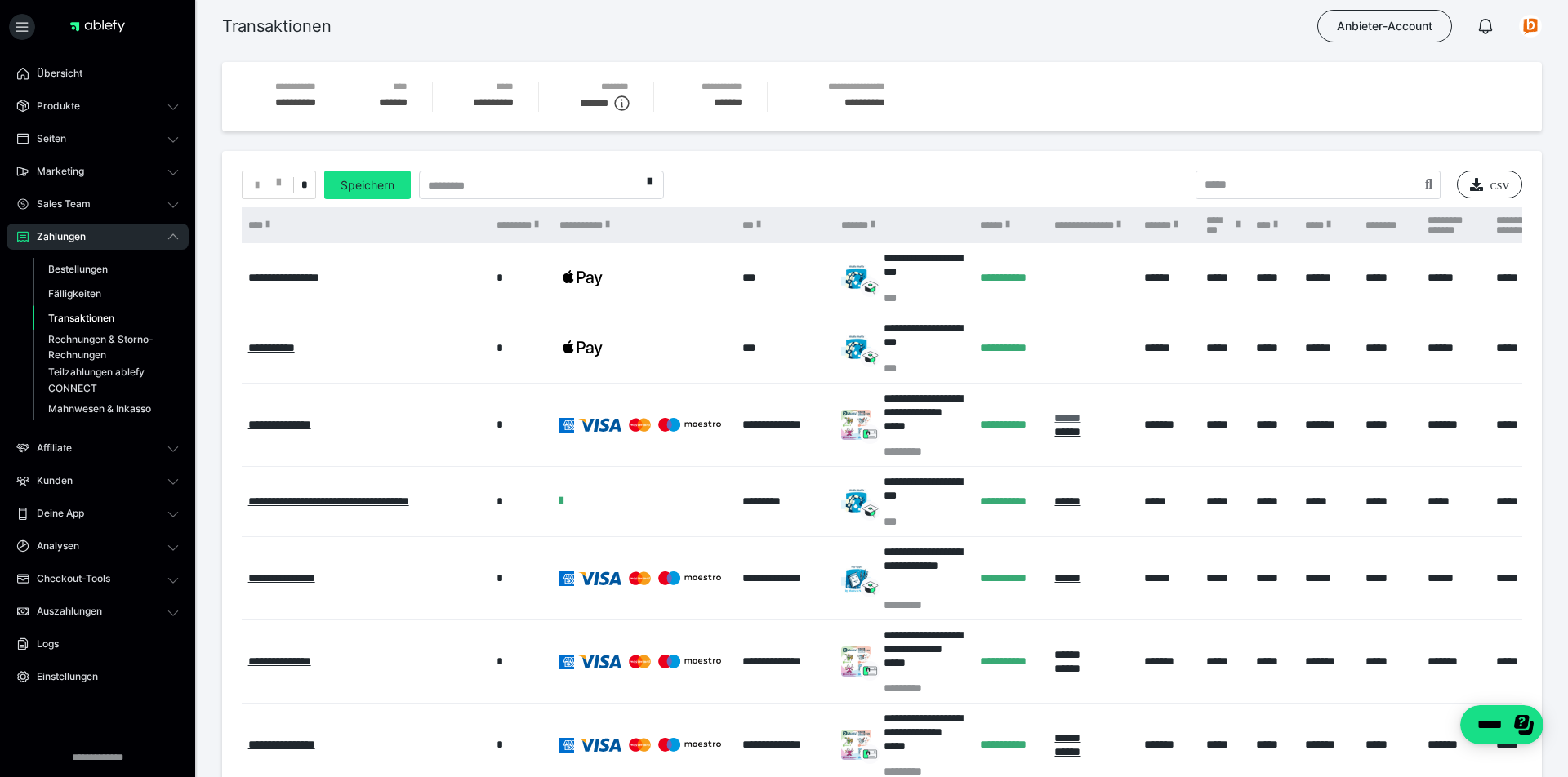 click on "******" at bounding box center [1067, 418] 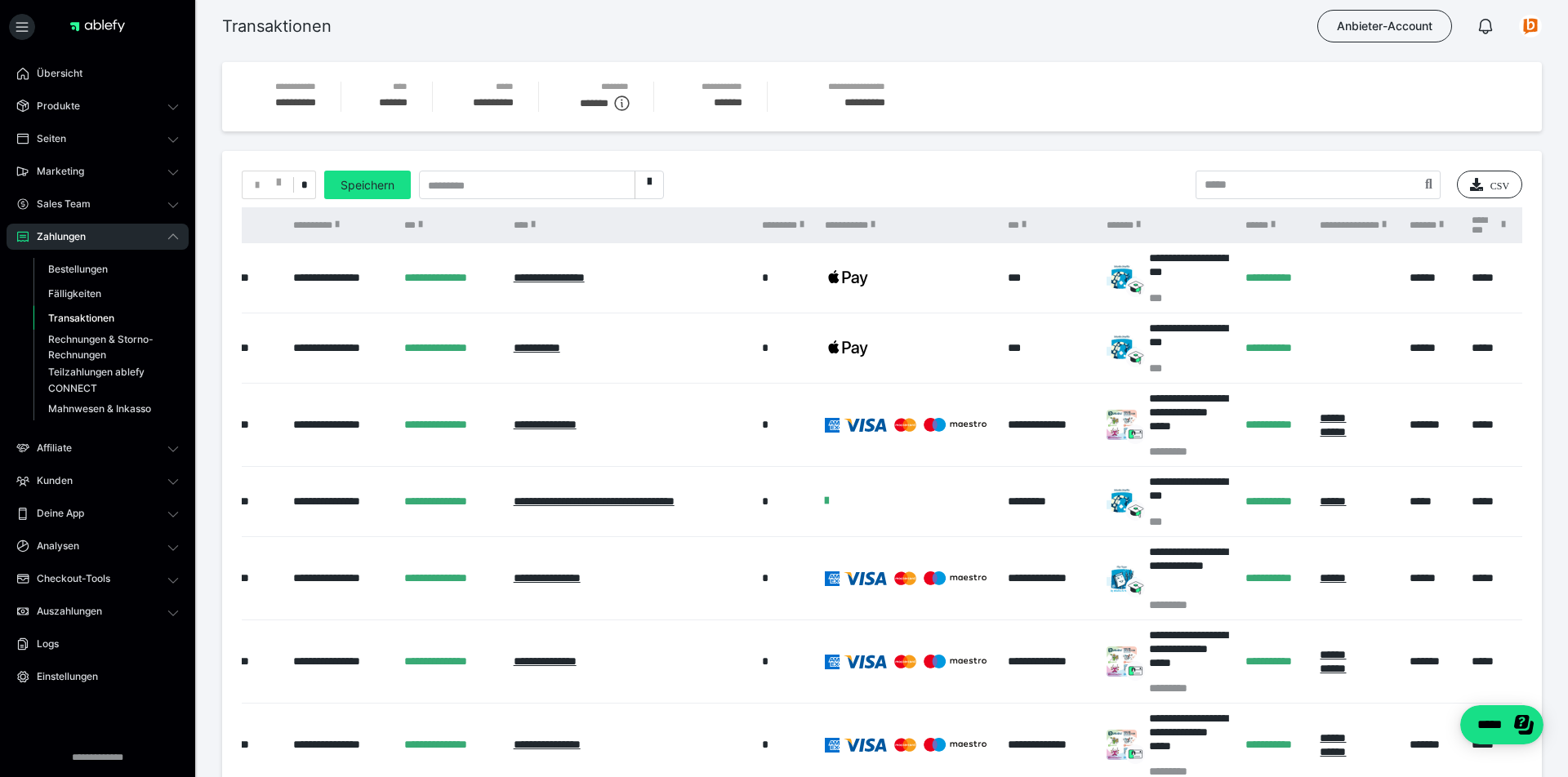 scroll, scrollTop: 0, scrollLeft: 310, axis: horizontal 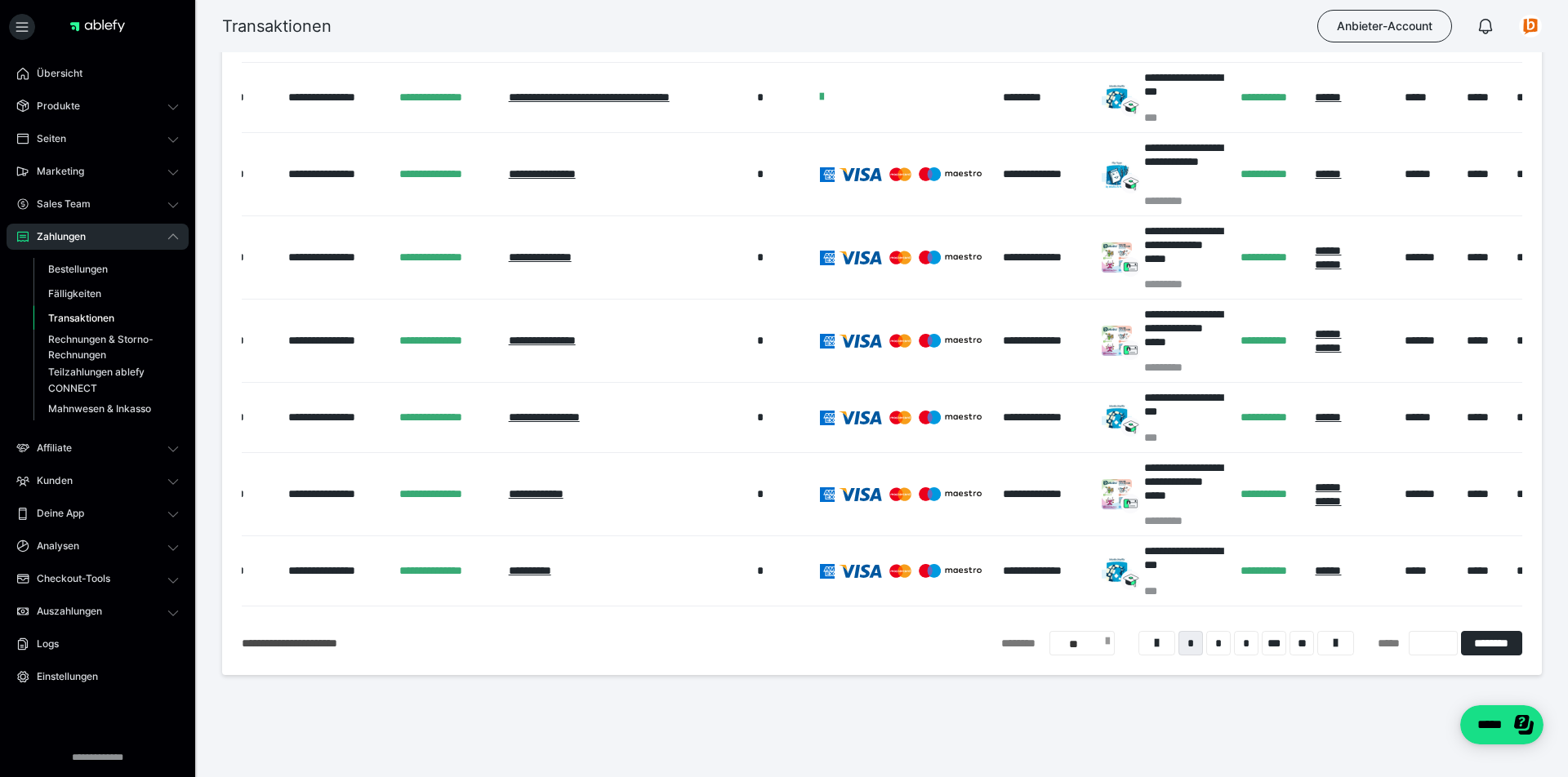 click on "**" at bounding box center [1082, 643] 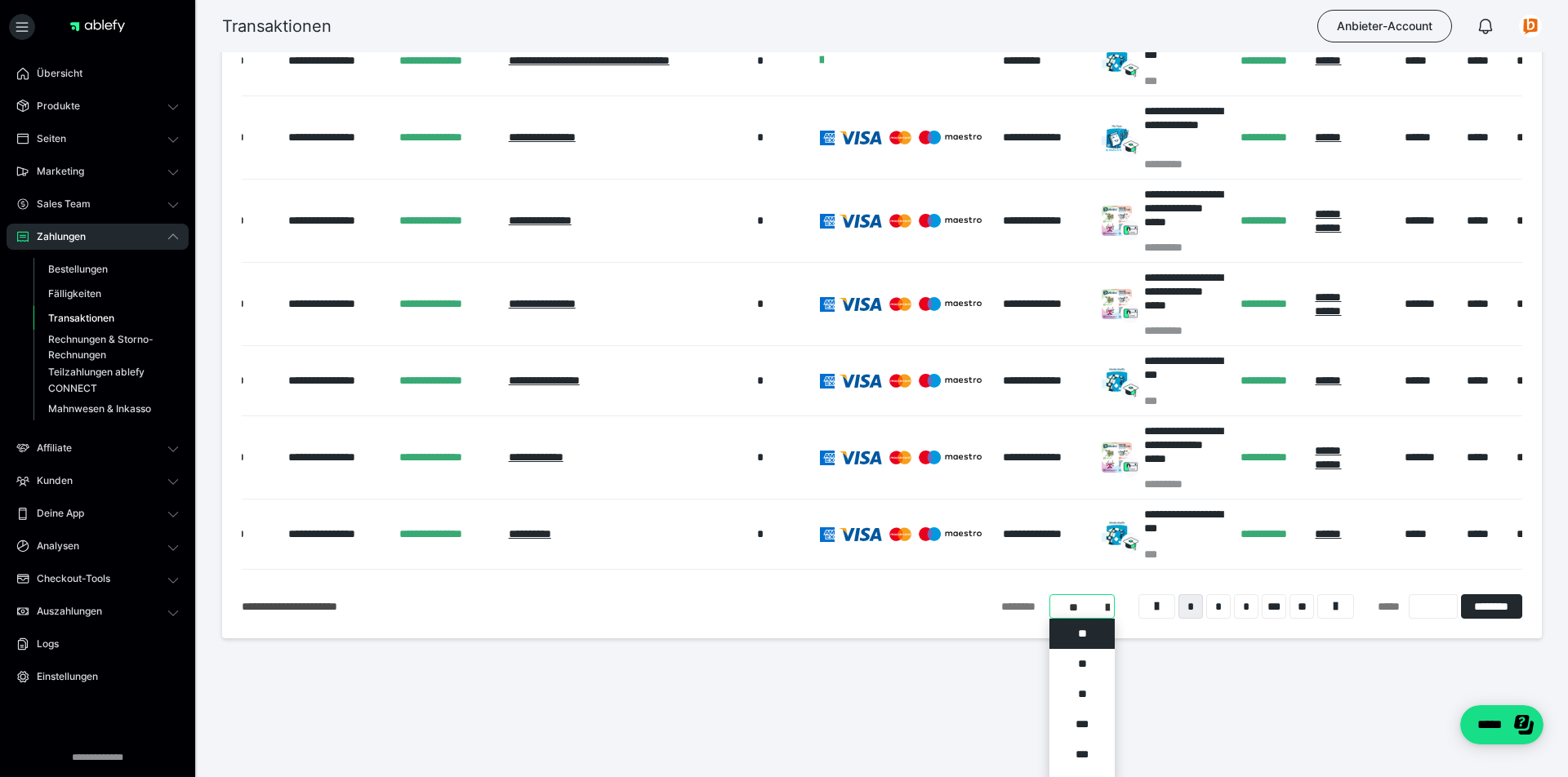 scroll, scrollTop: 446, scrollLeft: 0, axis: vertical 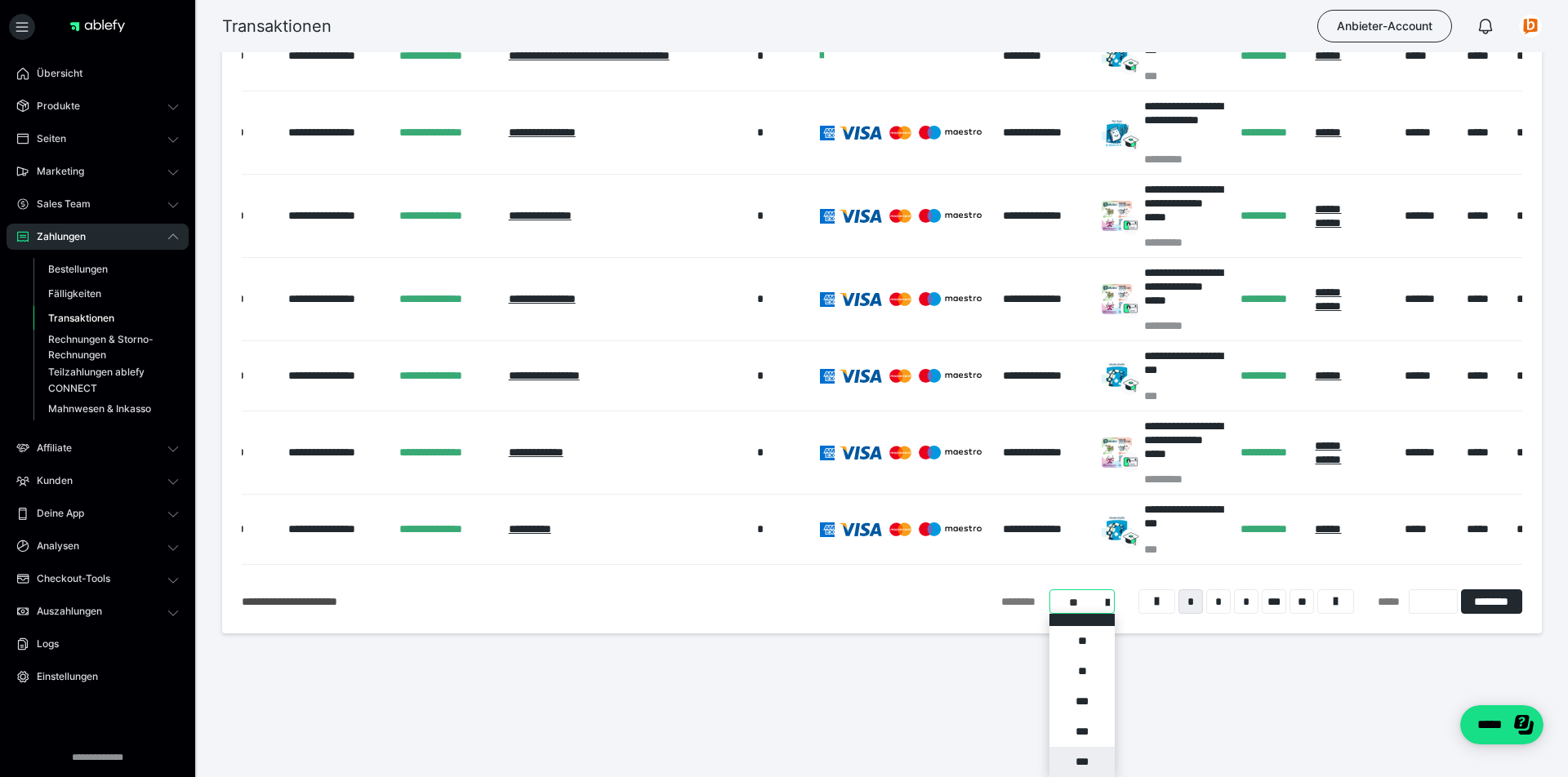 click on "***" at bounding box center [1082, 761] 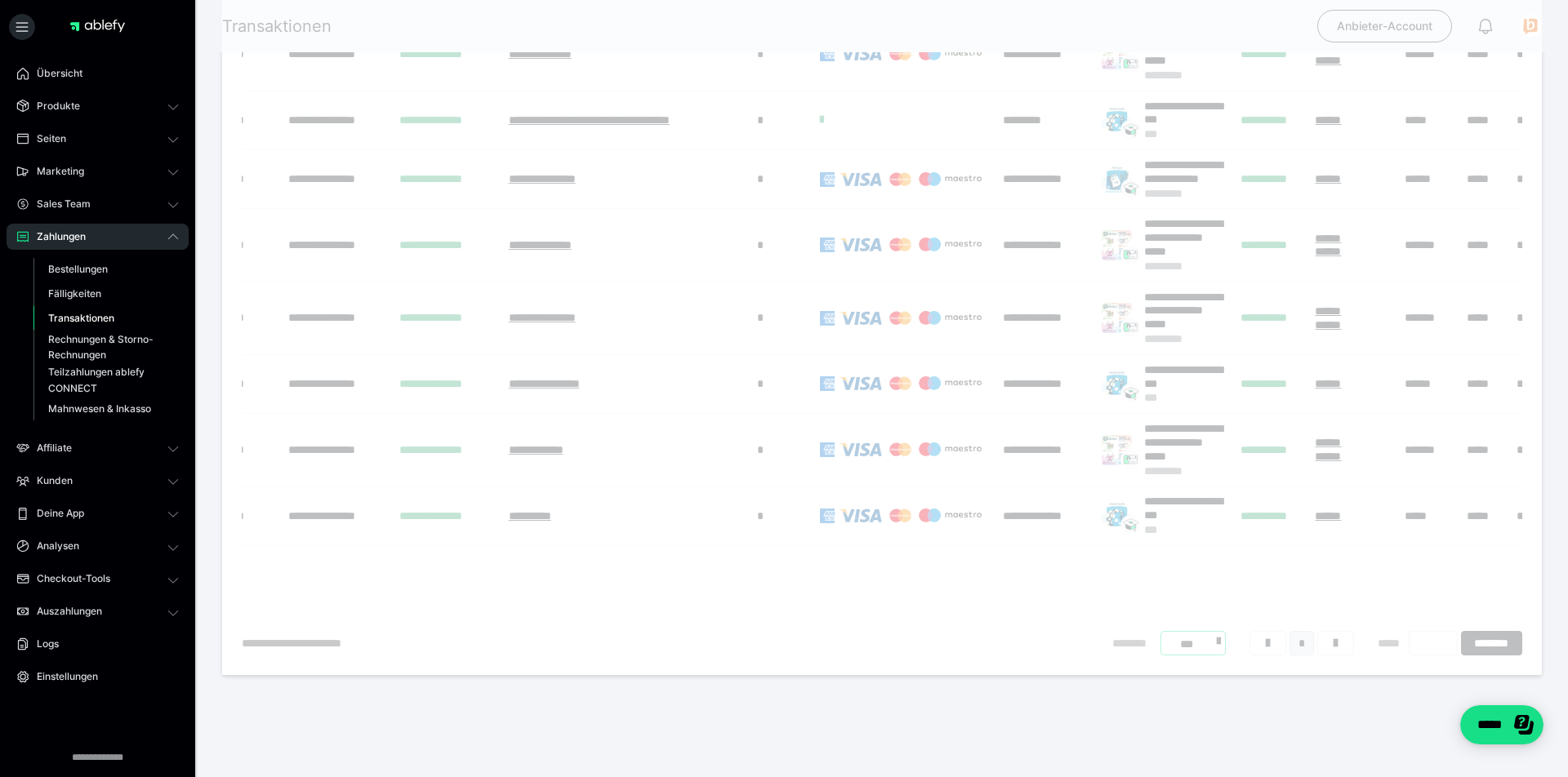 scroll, scrollTop: 103, scrollLeft: 0, axis: vertical 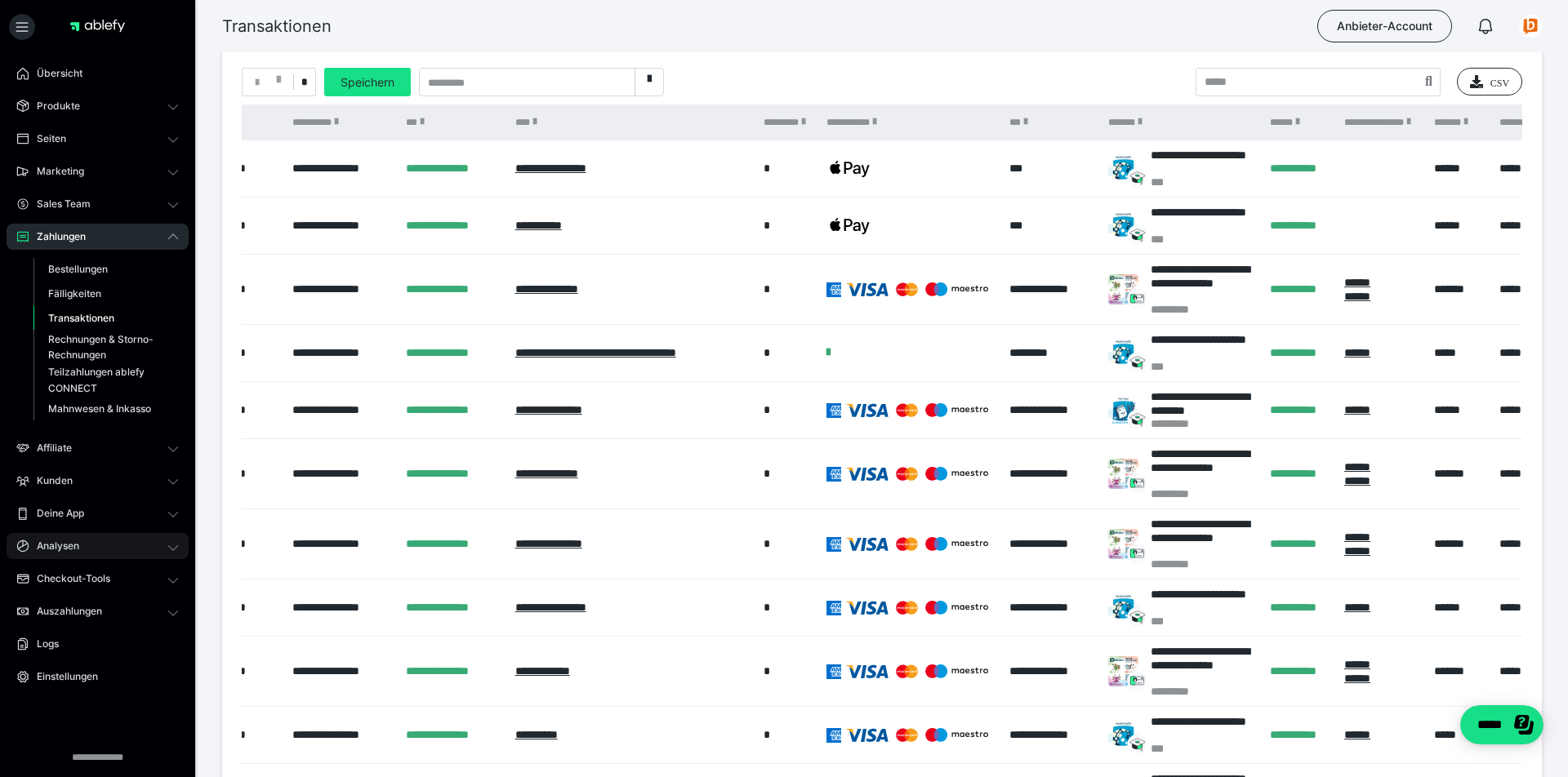 click on "Analysen" at bounding box center (52, 546) 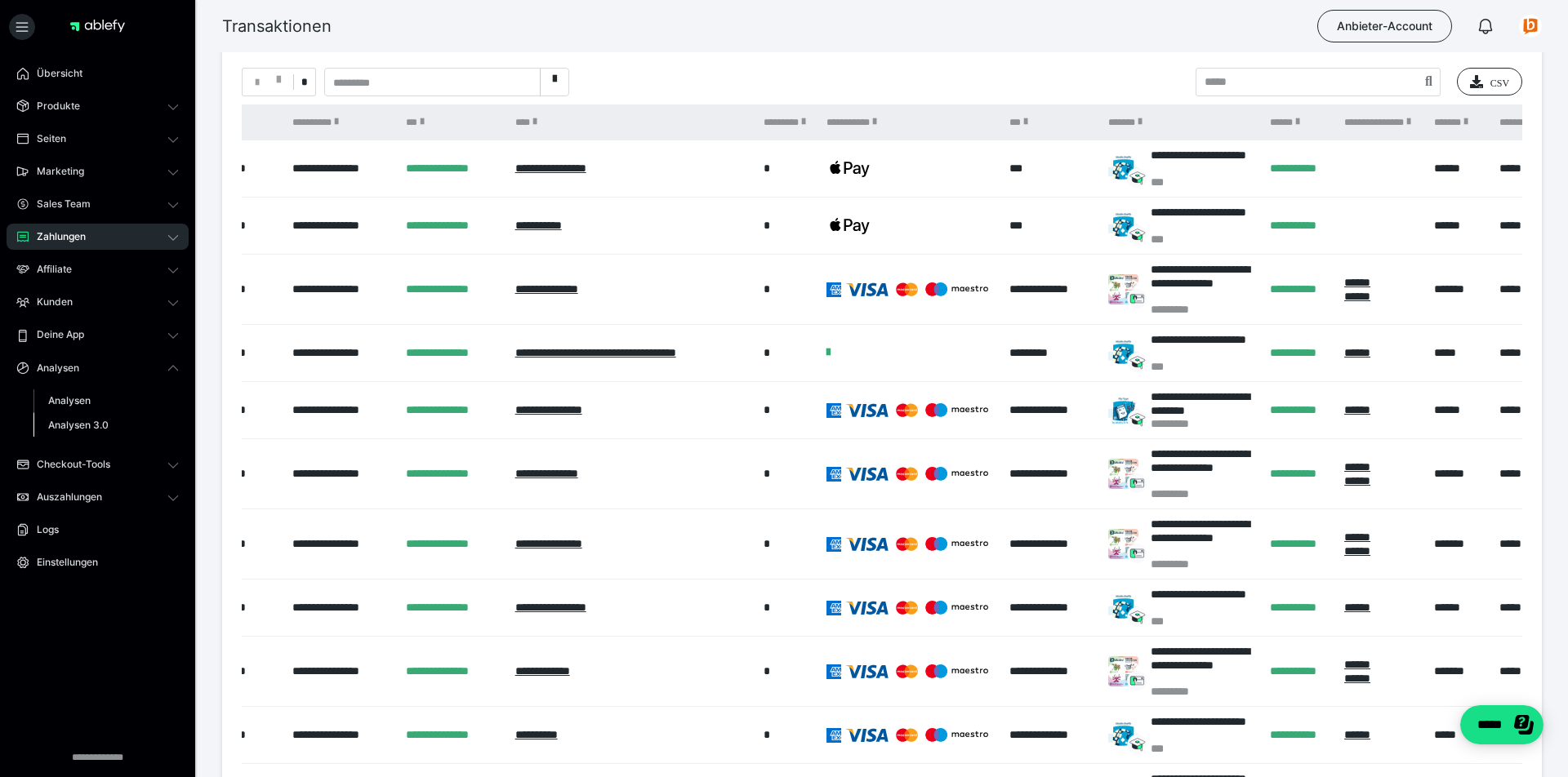 click on "Analysen 3.0" at bounding box center [78, 424] 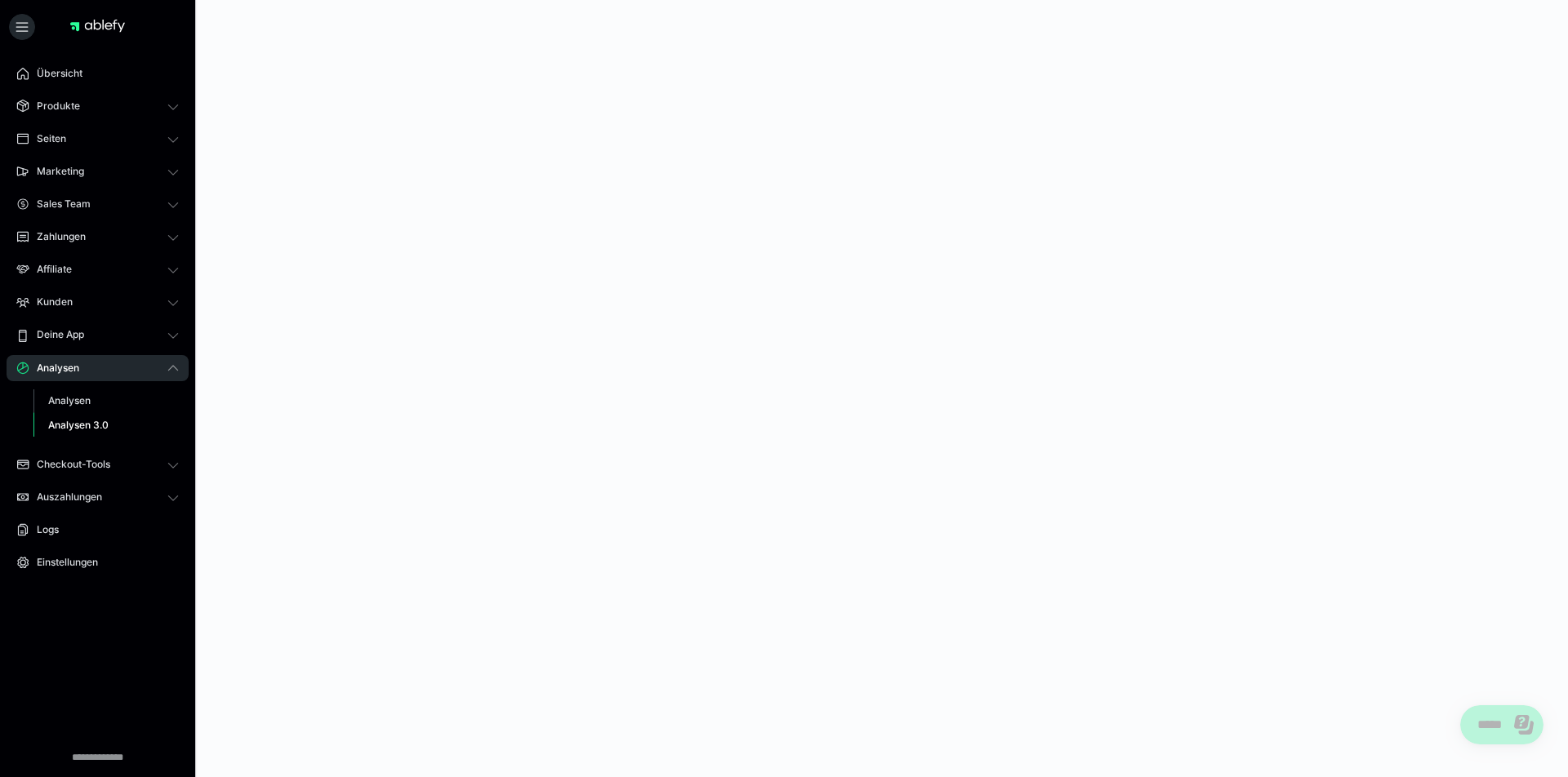 scroll, scrollTop: 0, scrollLeft: 0, axis: both 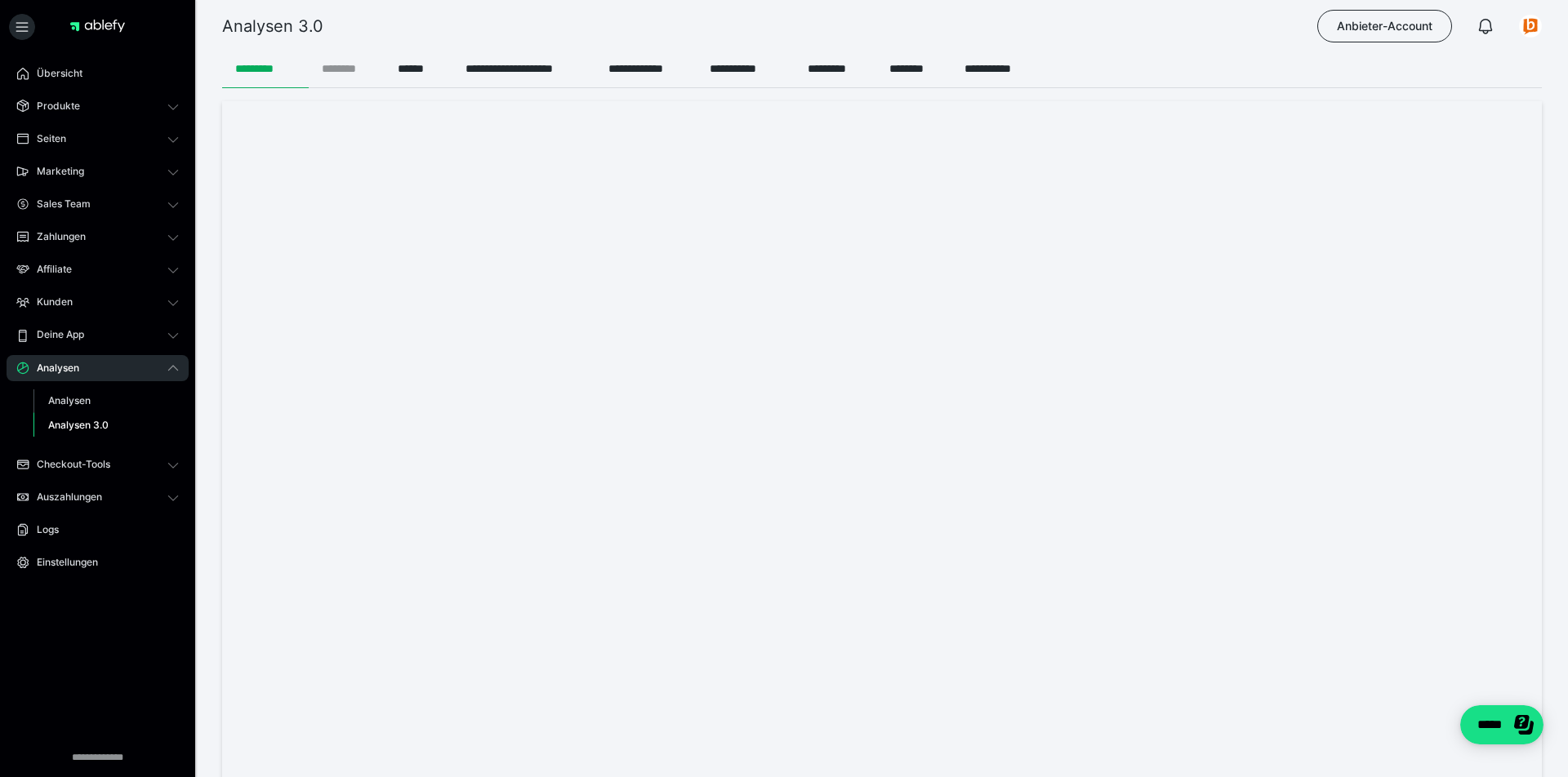 click on "********" at bounding box center (346, 69) 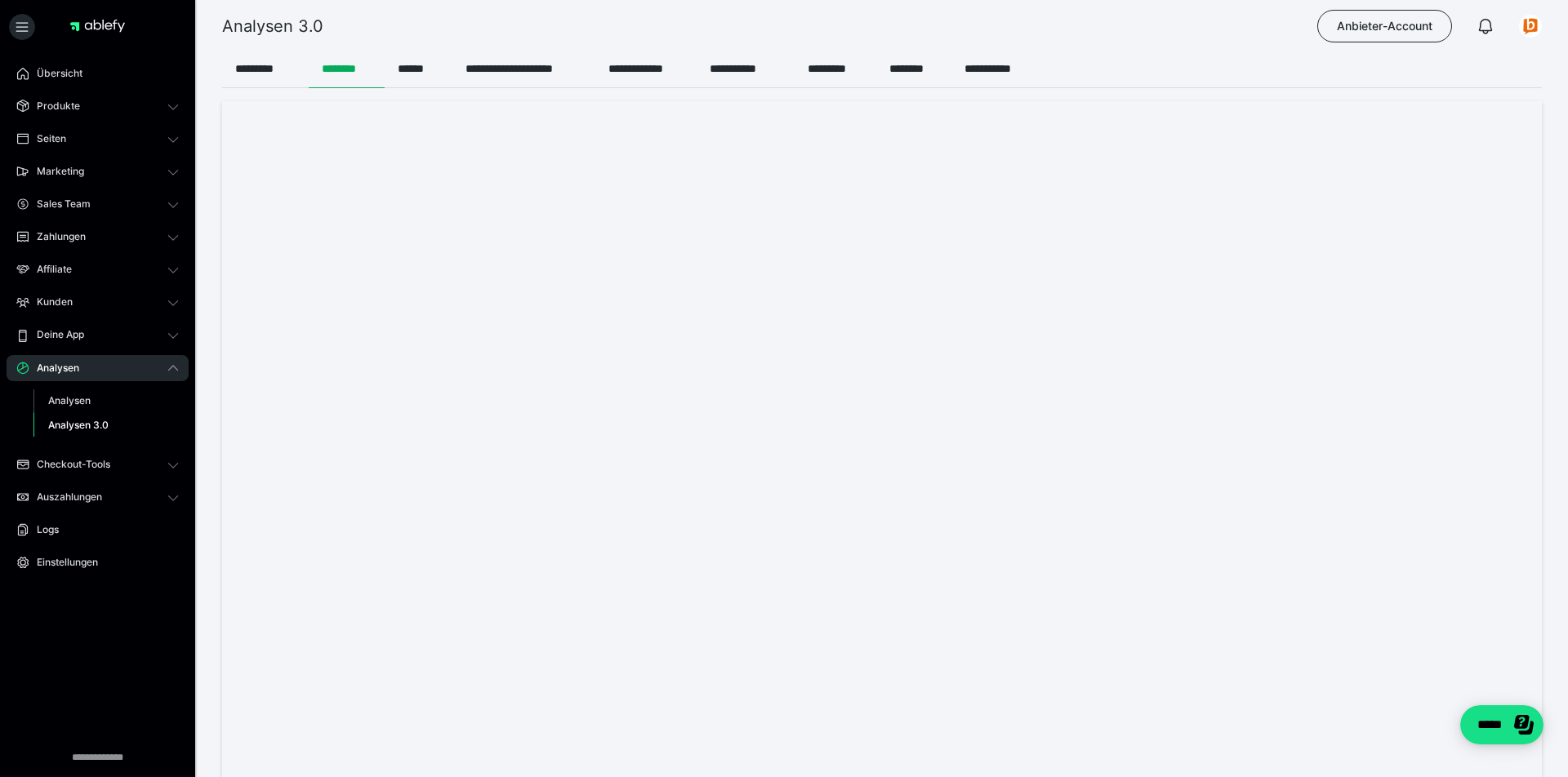 scroll, scrollTop: 0, scrollLeft: 0, axis: both 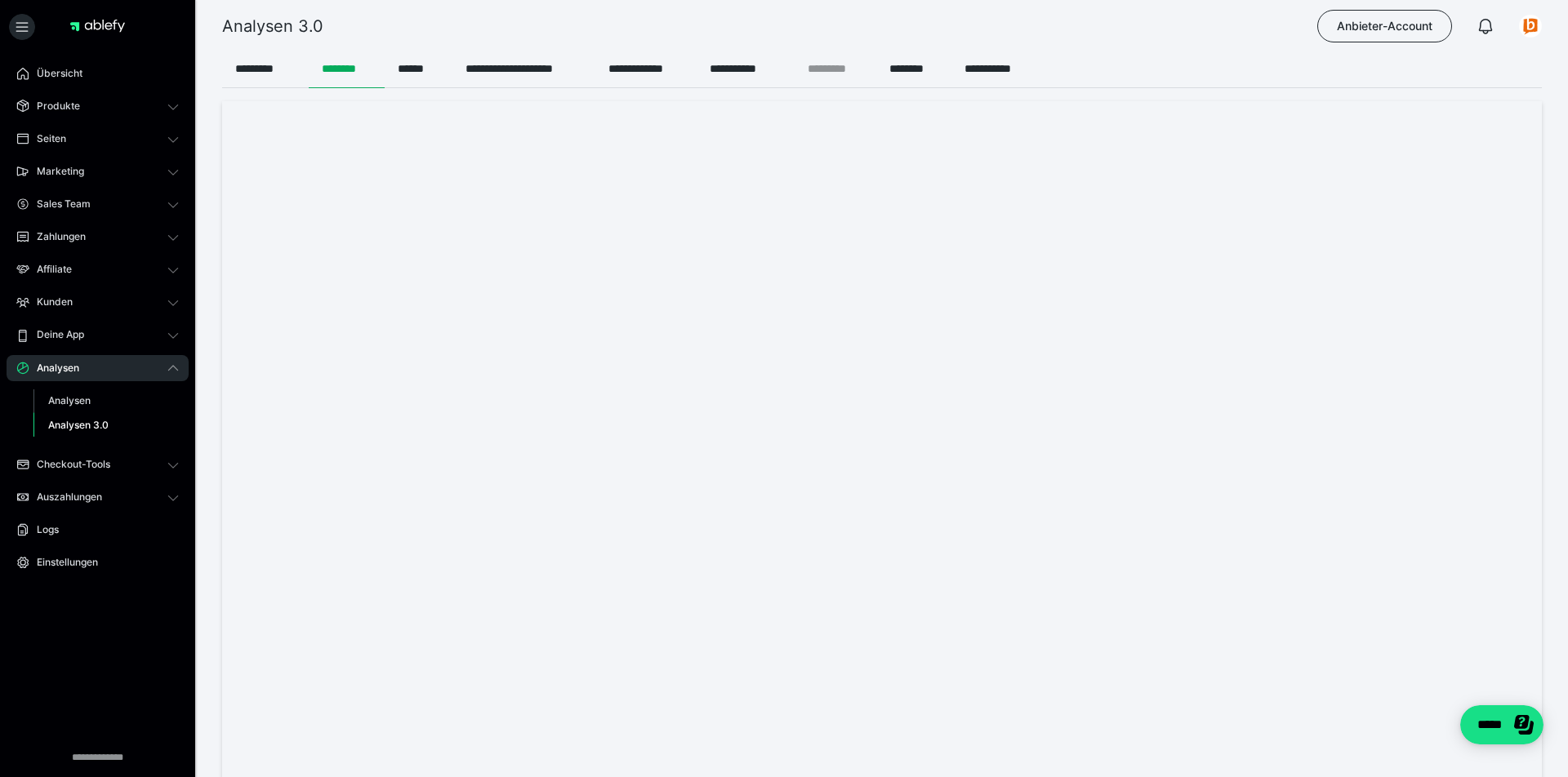 click on "*********" at bounding box center (835, 69) 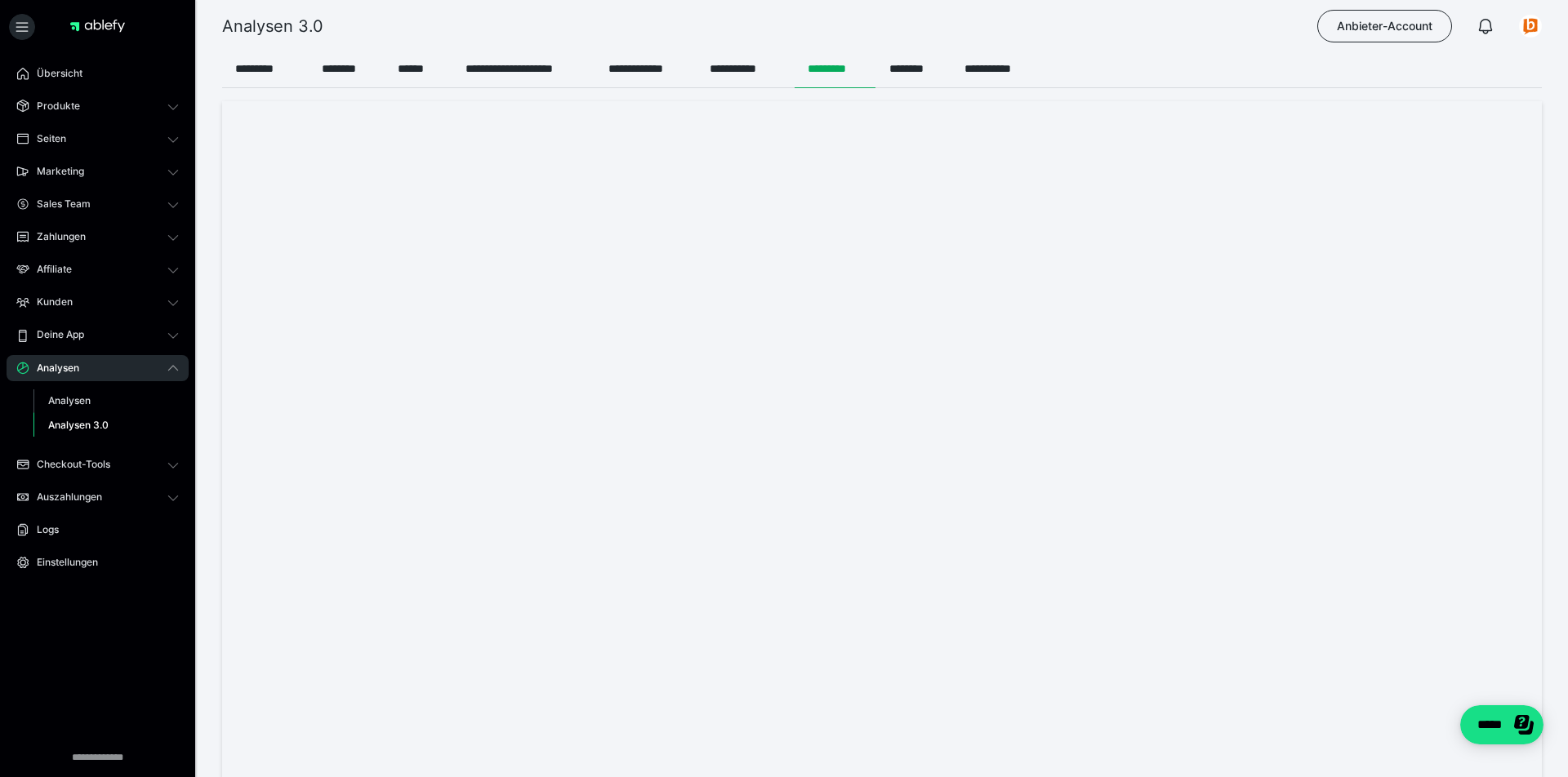 scroll, scrollTop: 0, scrollLeft: 0, axis: both 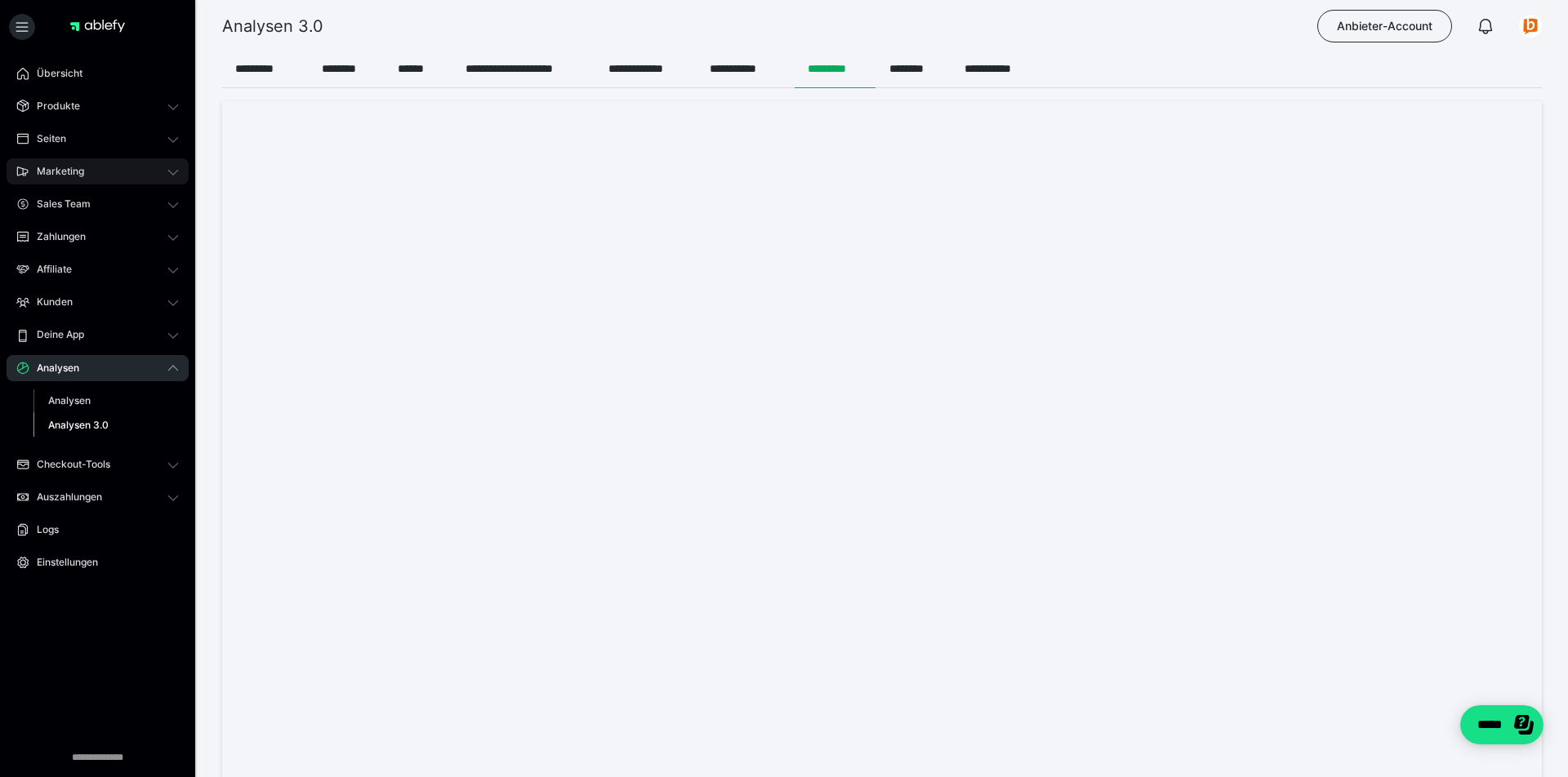 click on "Marketing" at bounding box center (97, 171) 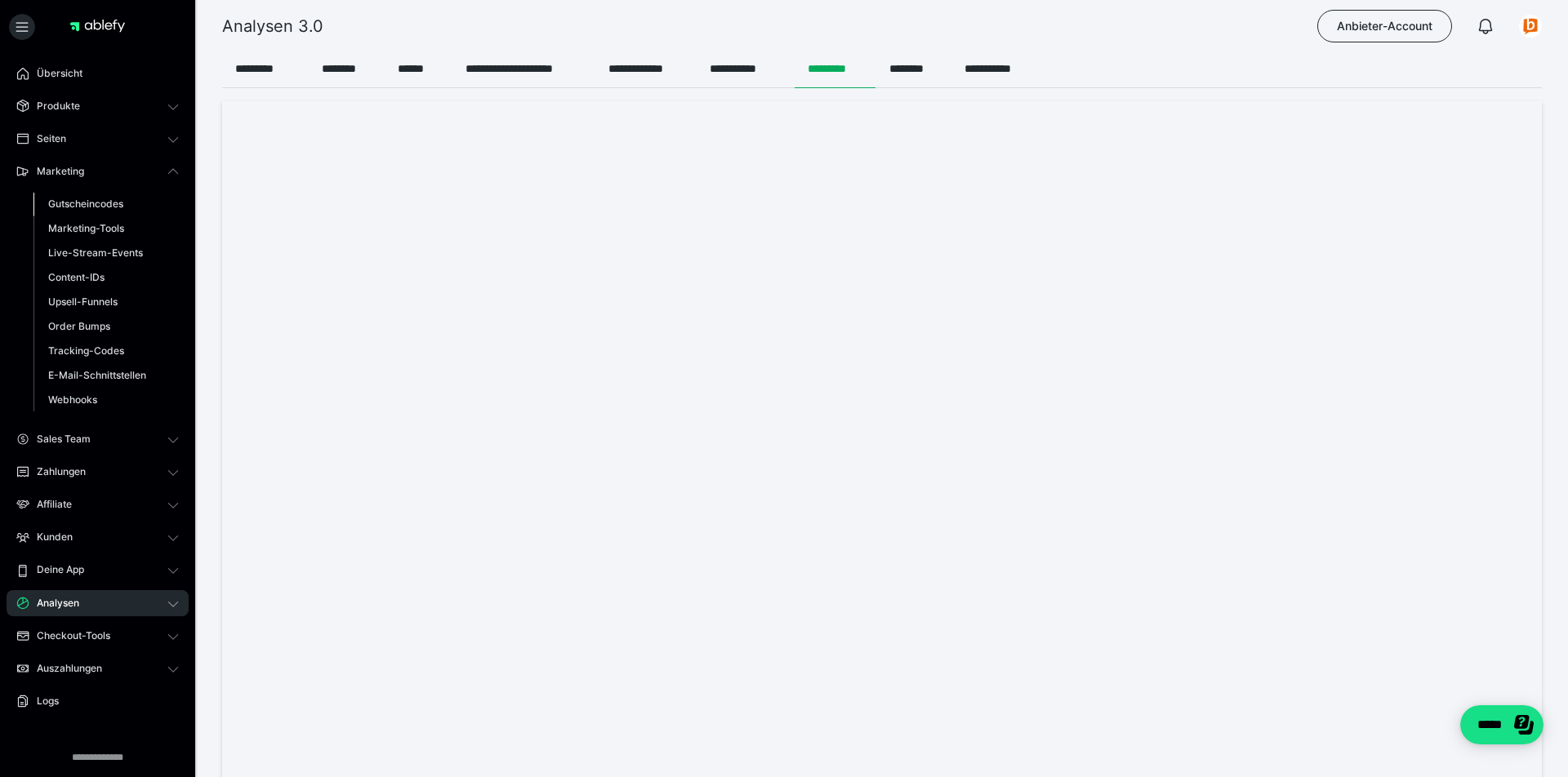 click on "Gutscheincodes" at bounding box center [86, 203] 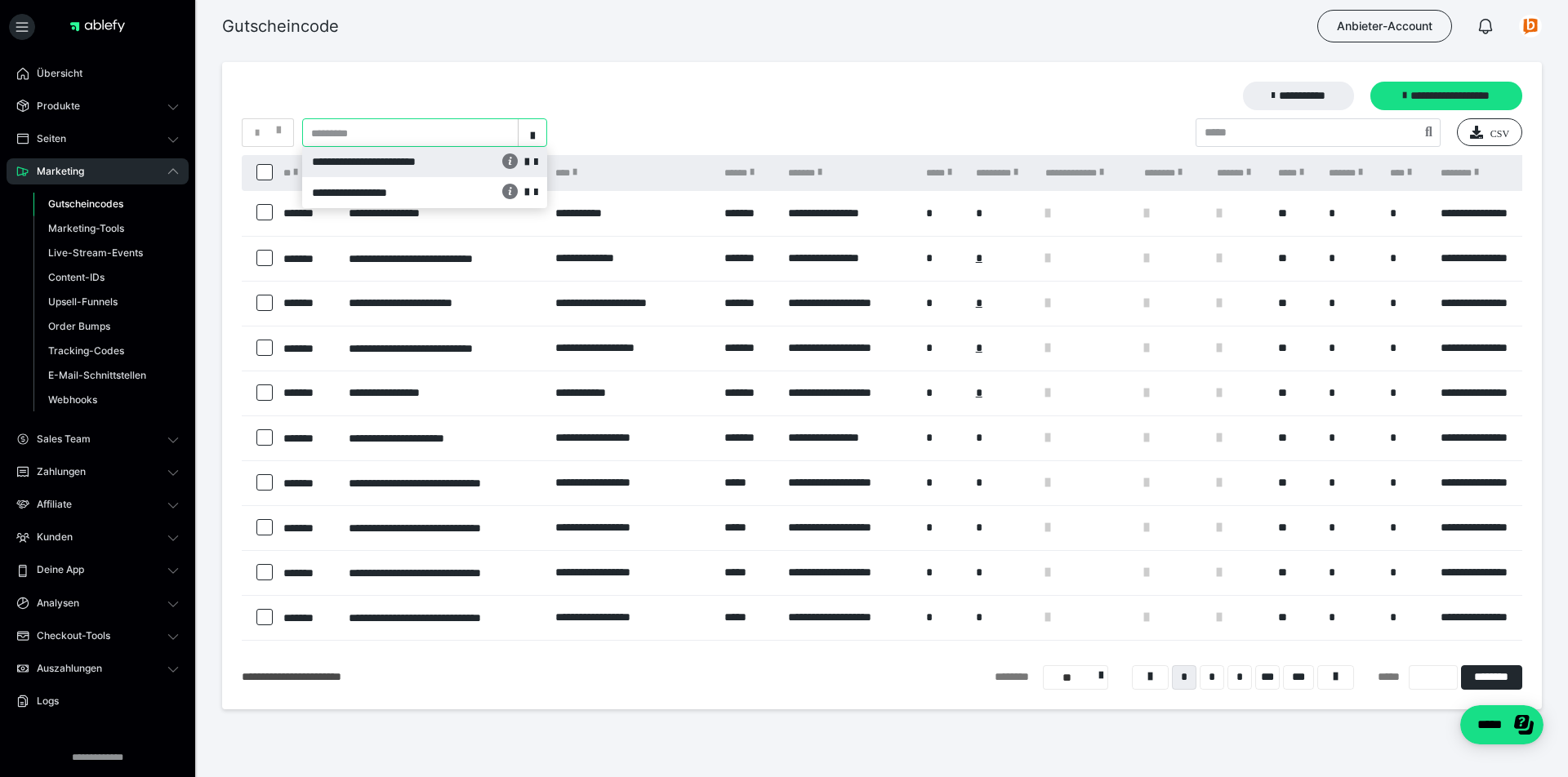 click on "*********" at bounding box center [331, 134] 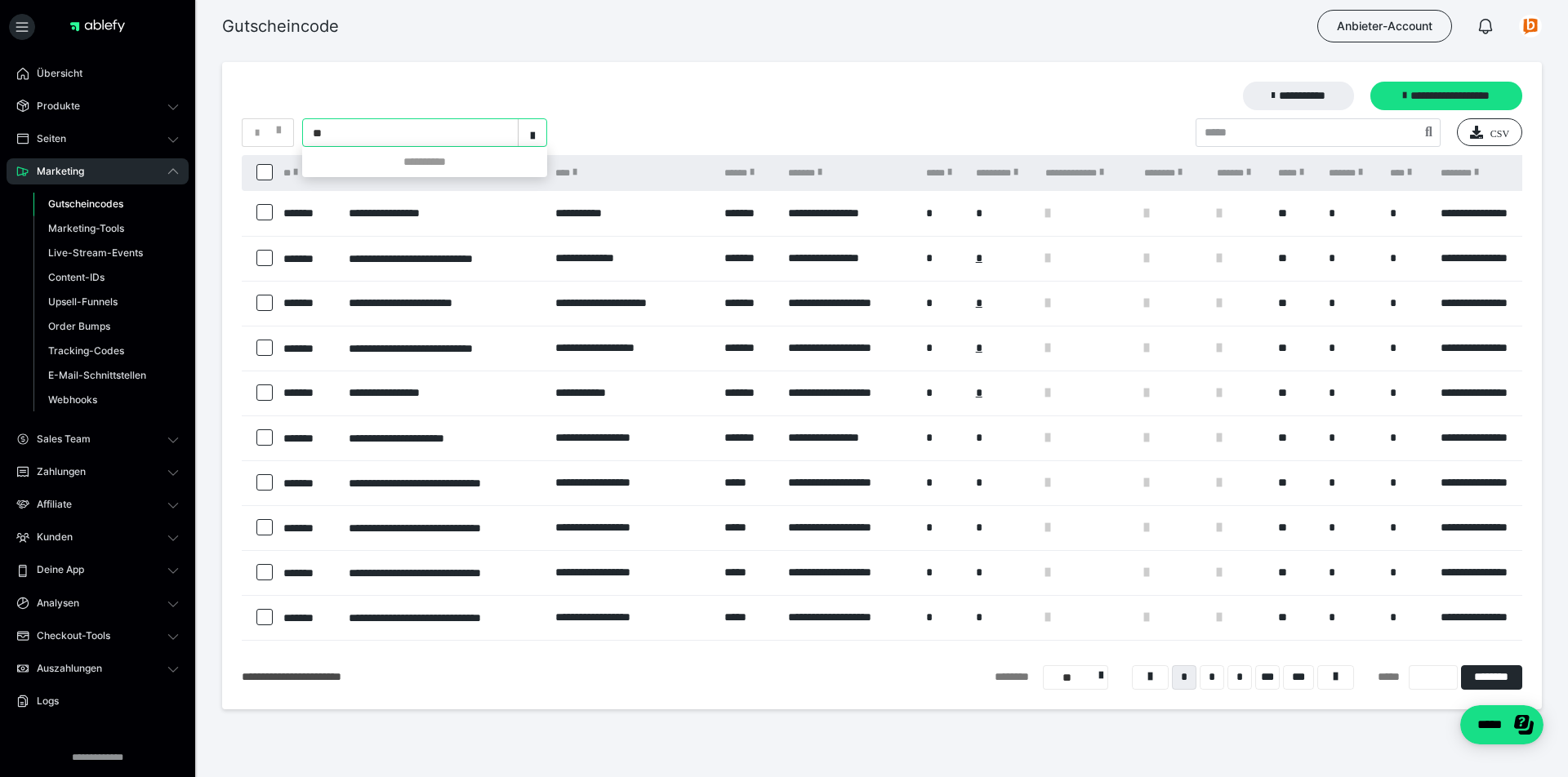 type on "*" 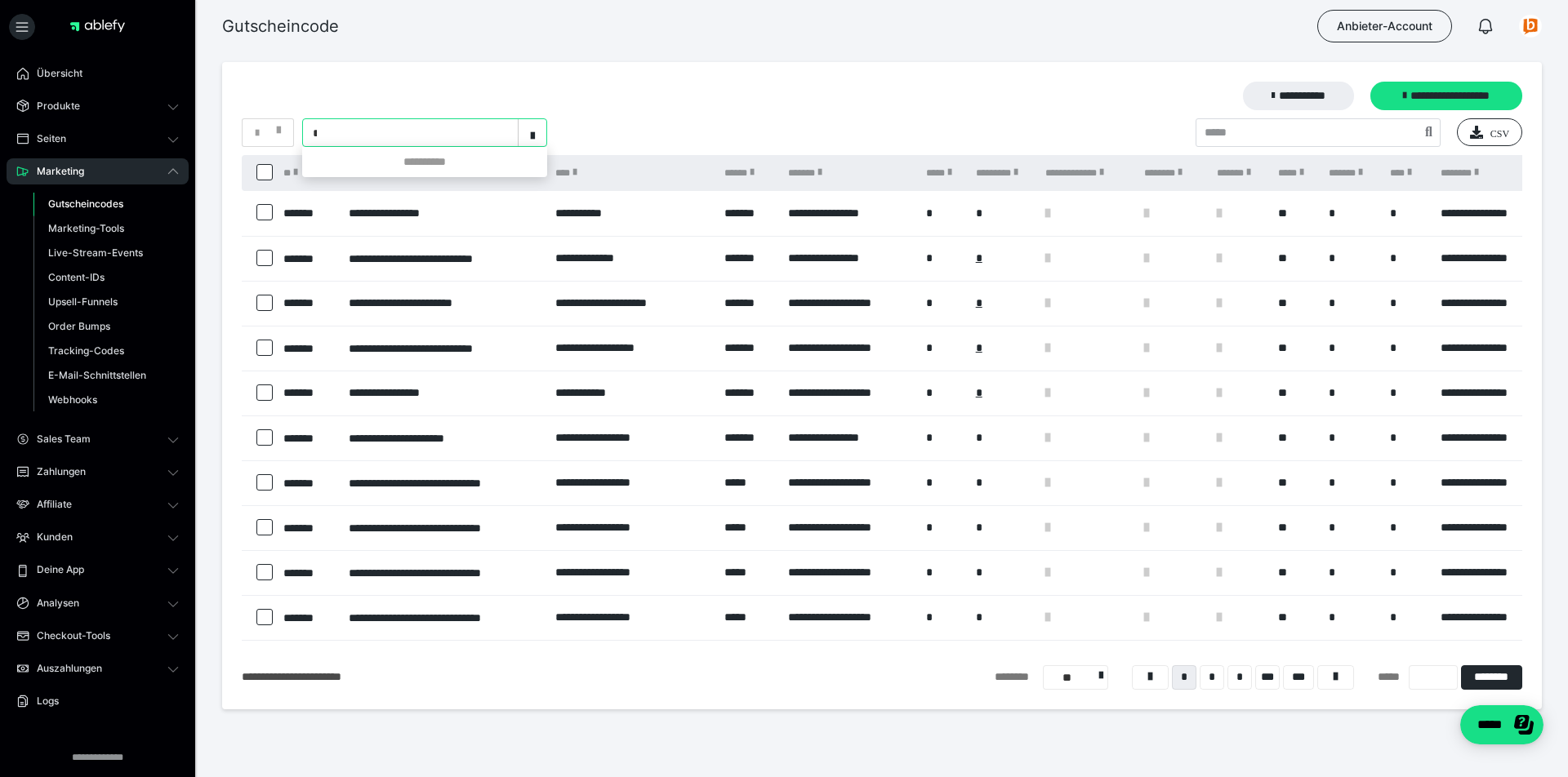 type 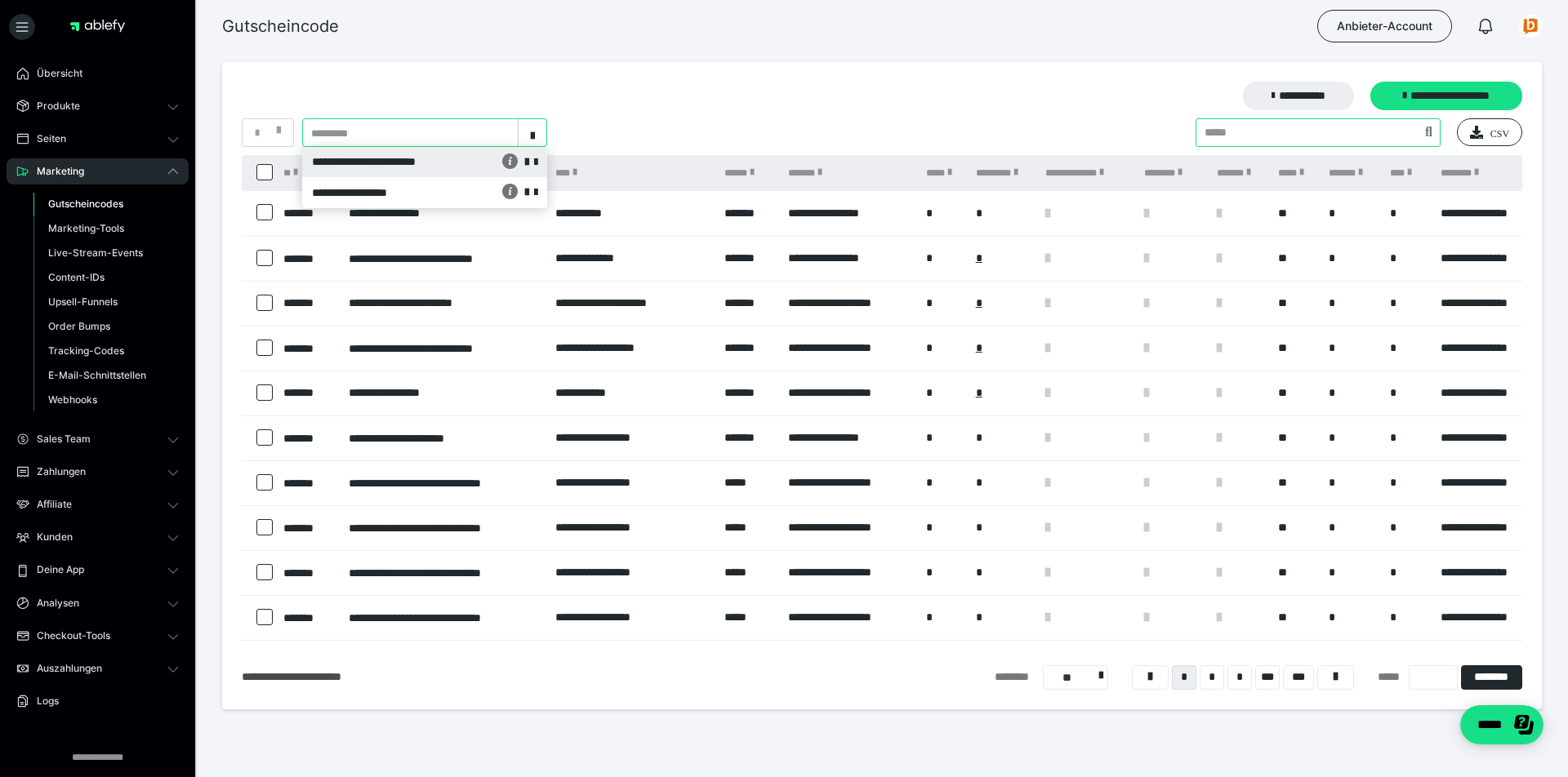 click at bounding box center (1318, 132) 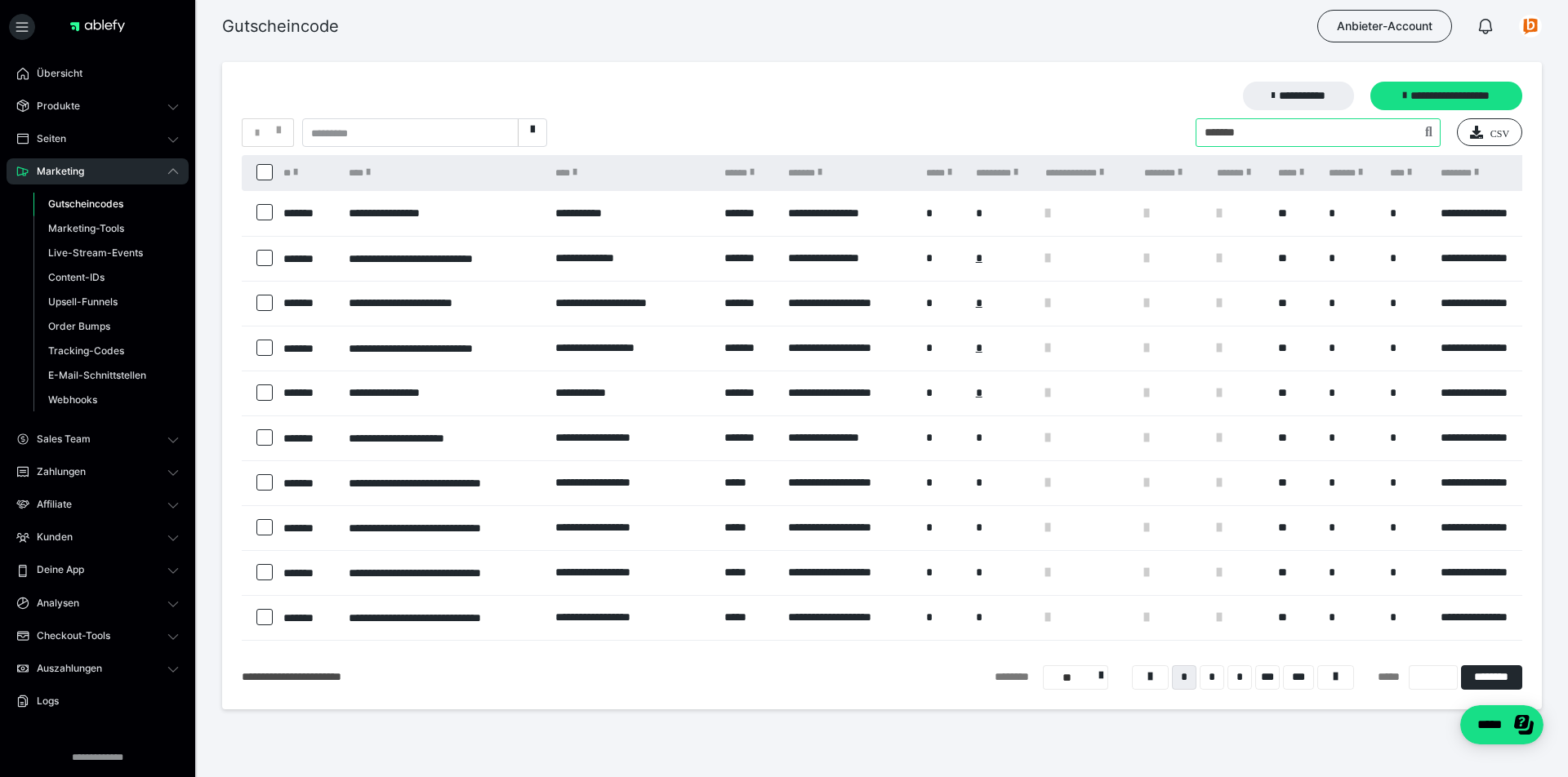 type on "*******" 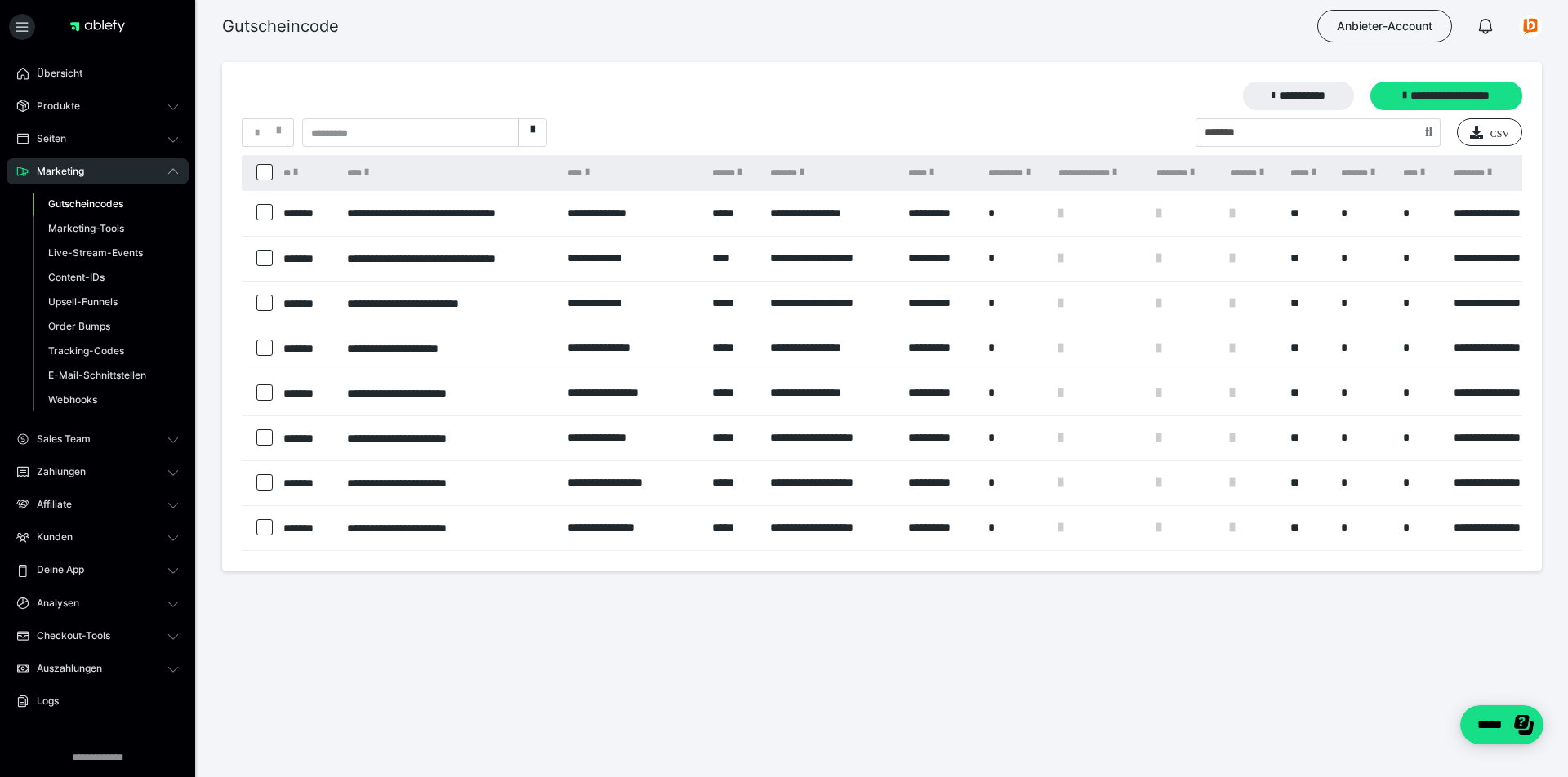 scroll, scrollTop: 0, scrollLeft: 0, axis: both 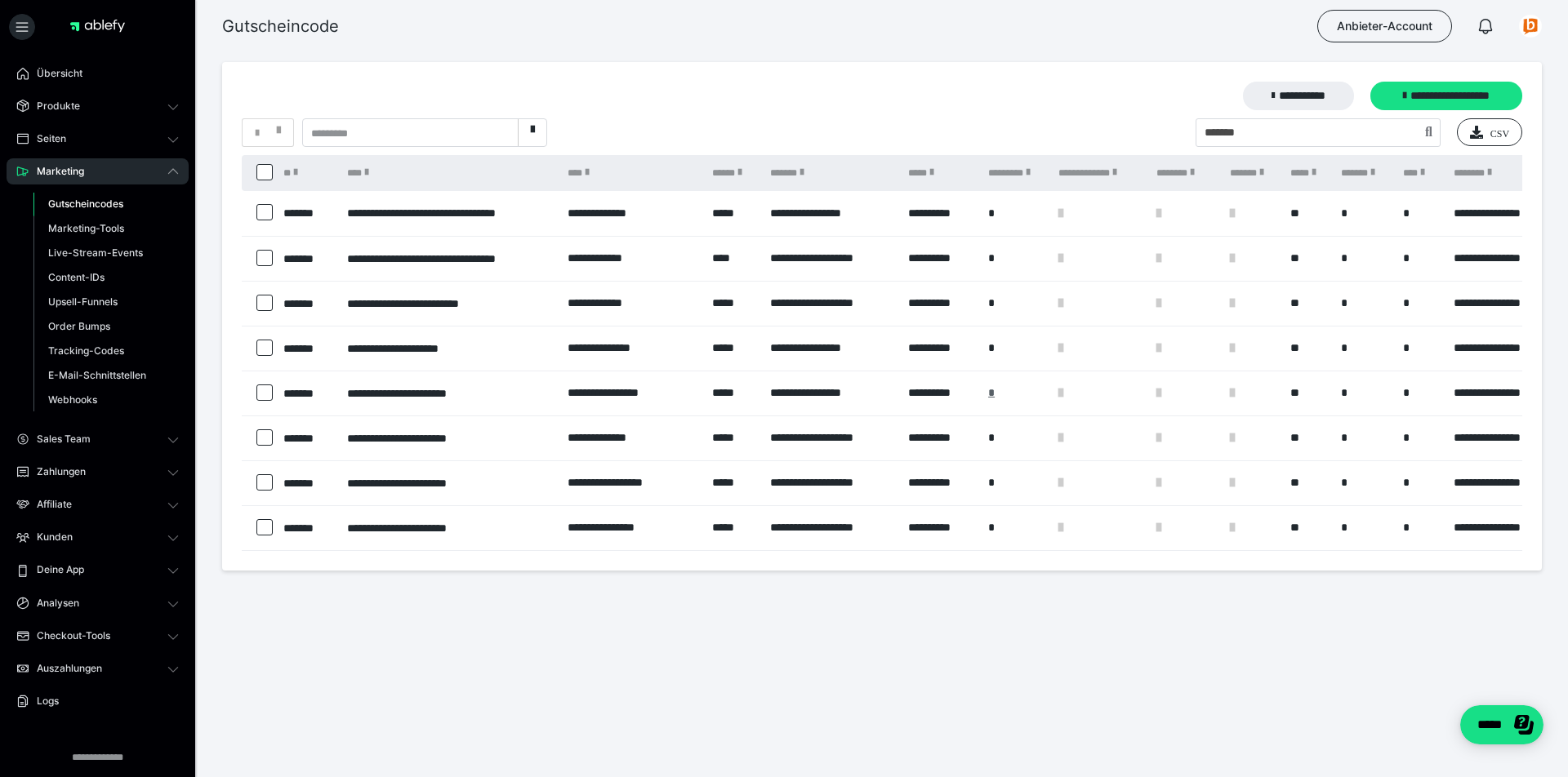 click on "*" at bounding box center [991, 393] 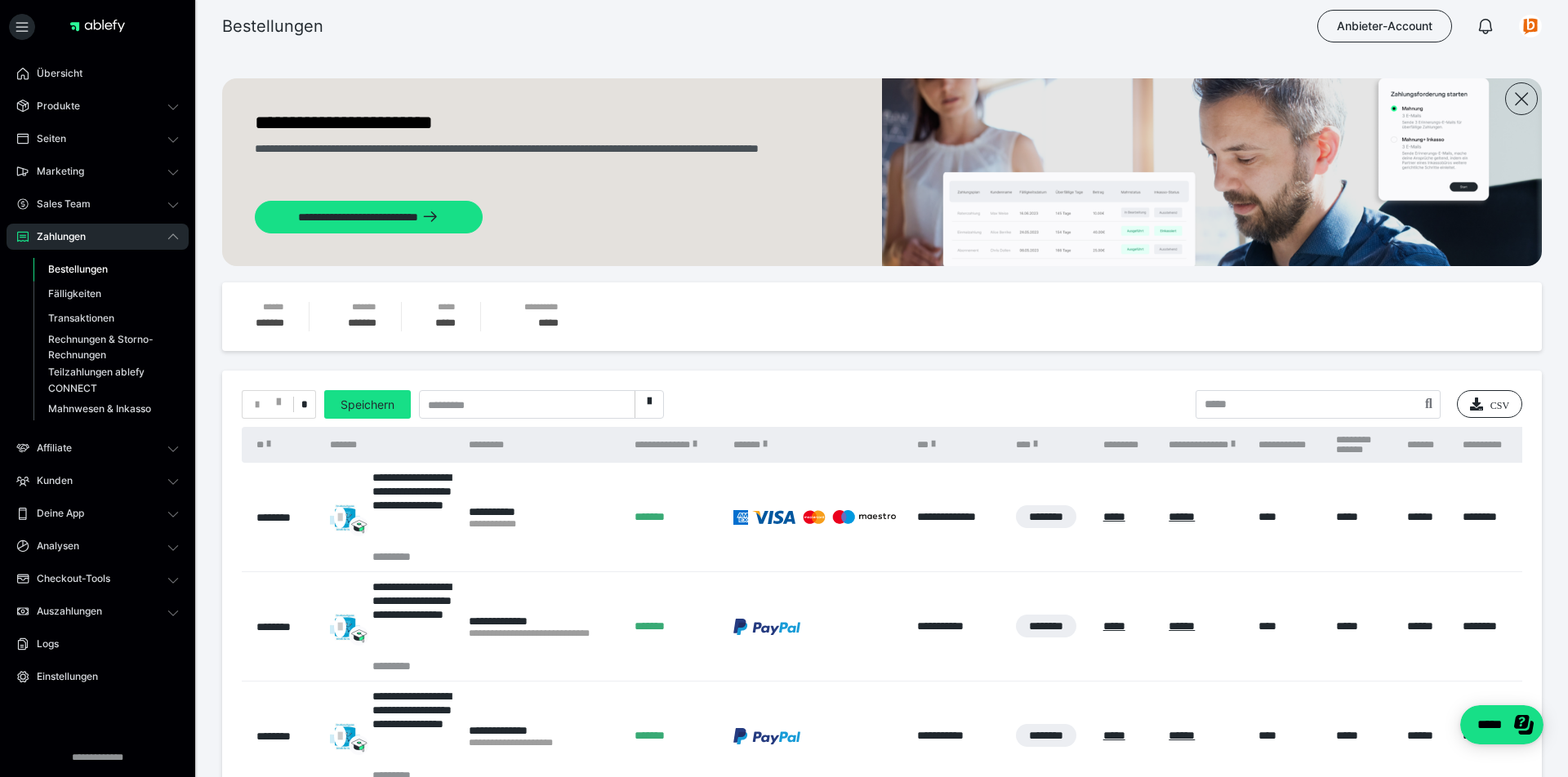 scroll, scrollTop: 0, scrollLeft: 0, axis: both 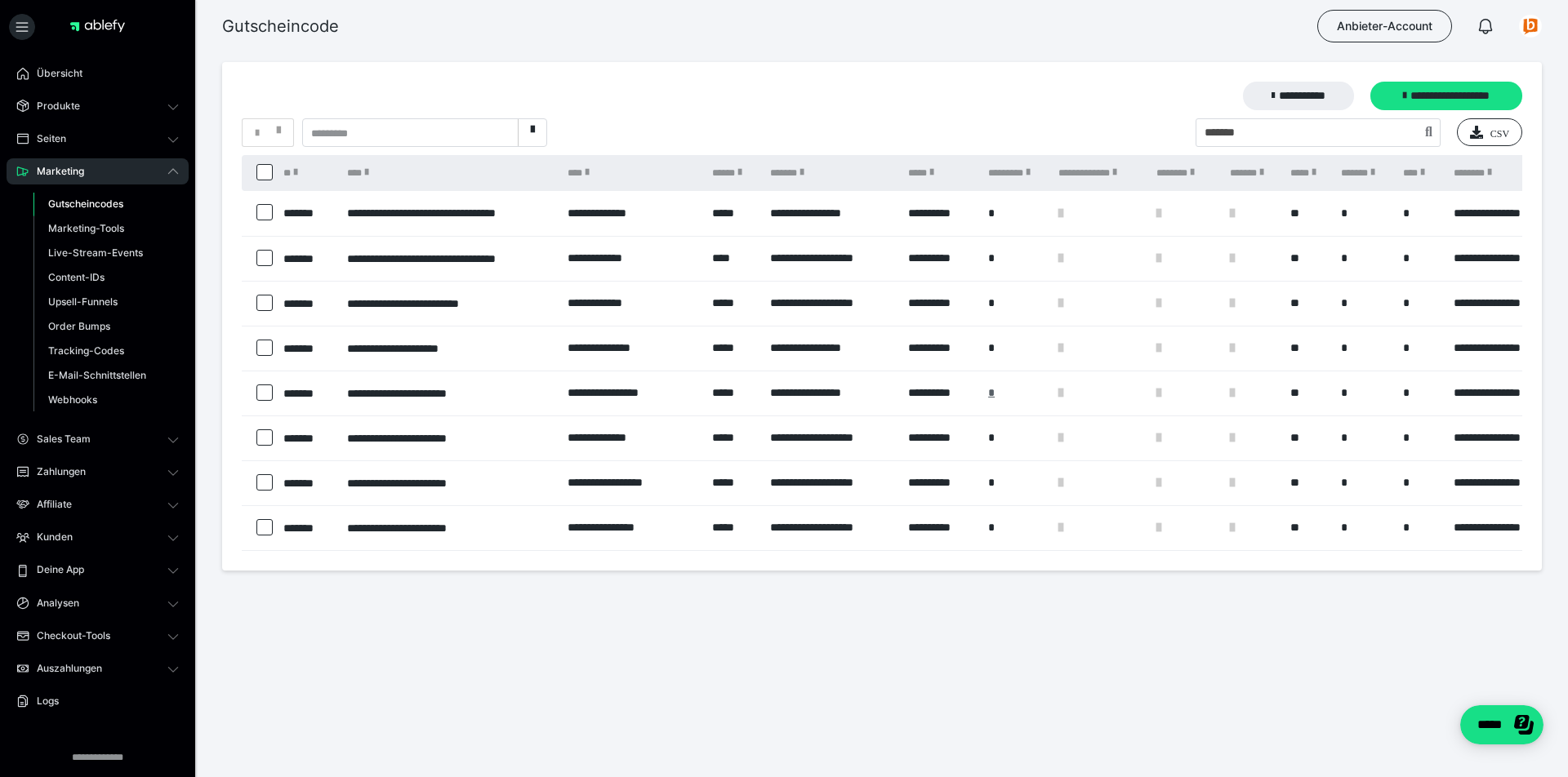 click on "*" at bounding box center [991, 393] 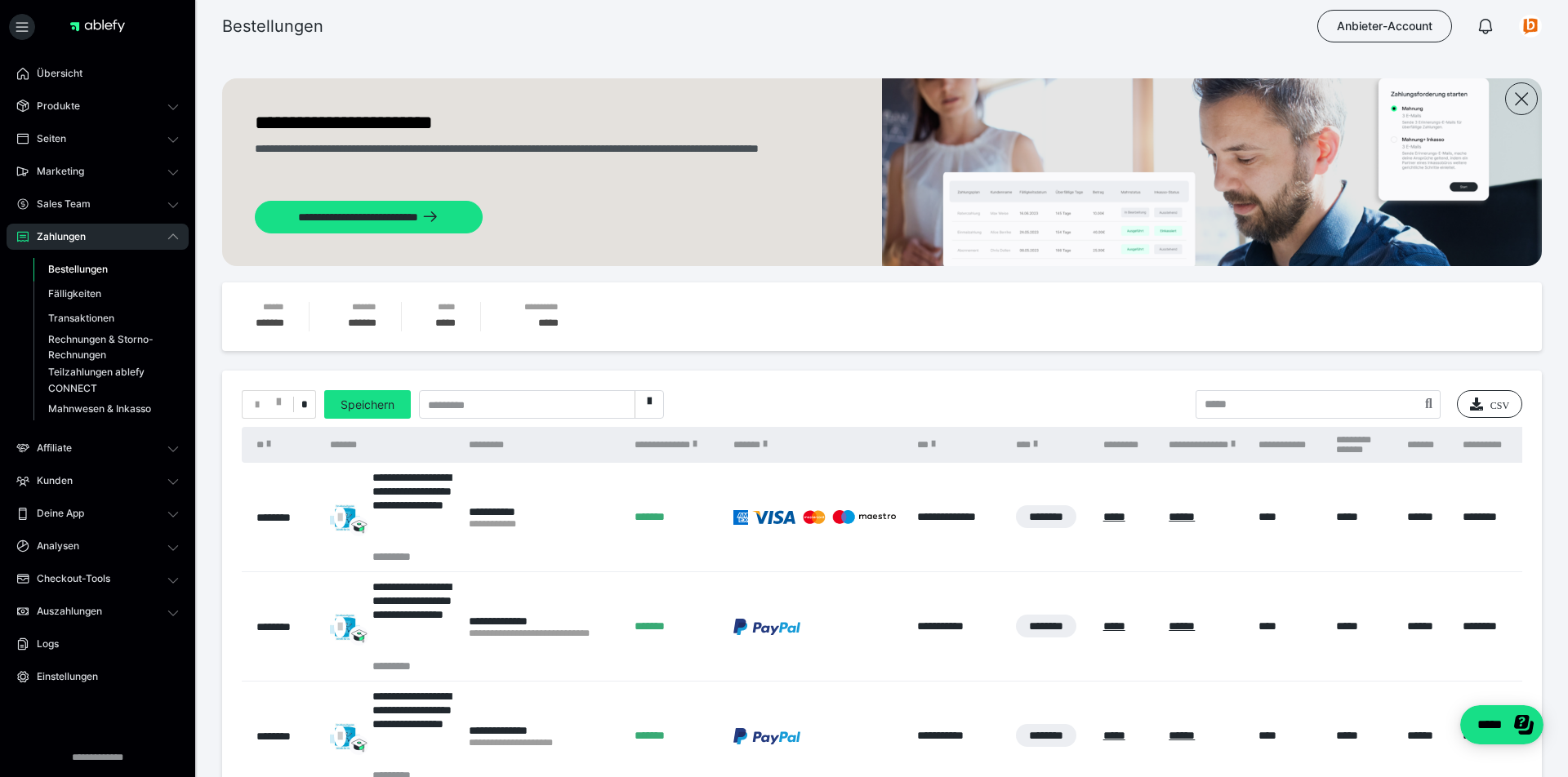 scroll, scrollTop: 0, scrollLeft: 0, axis: both 